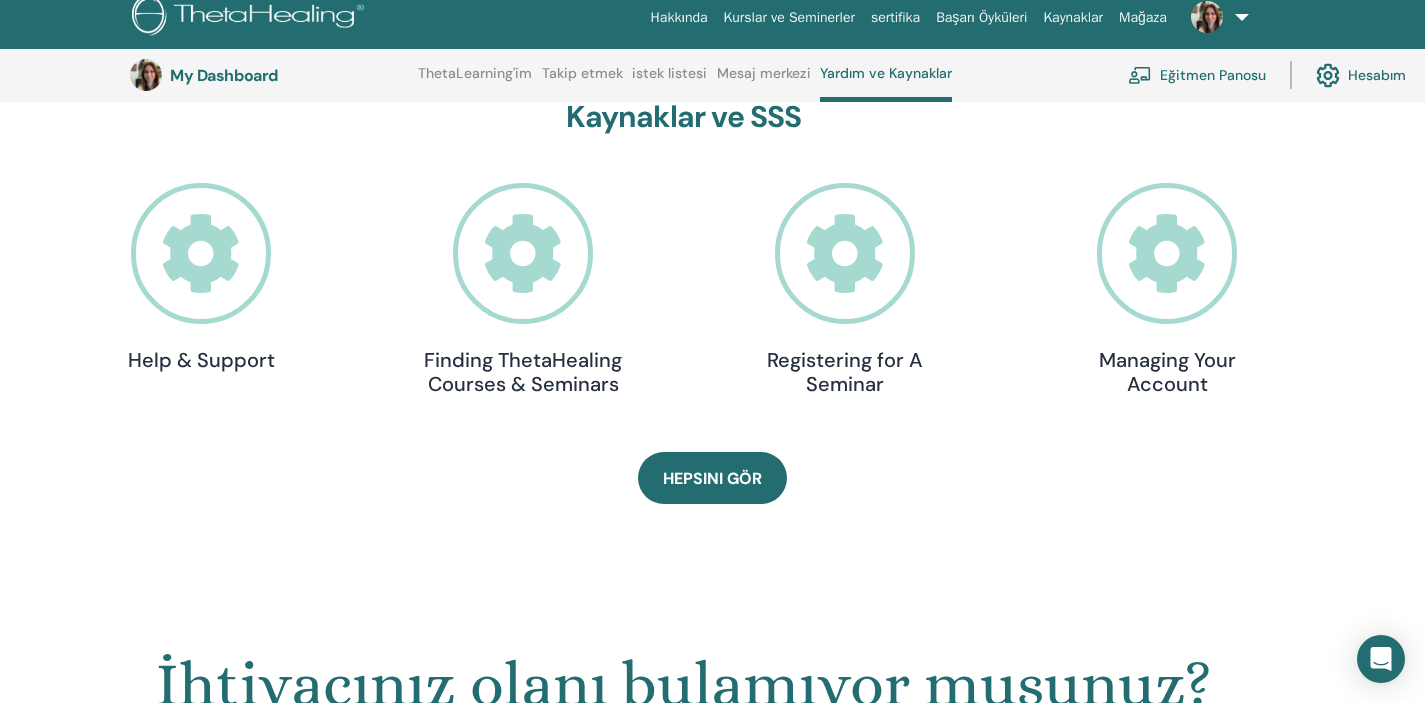 scroll, scrollTop: 562, scrollLeft: 0, axis: vertical 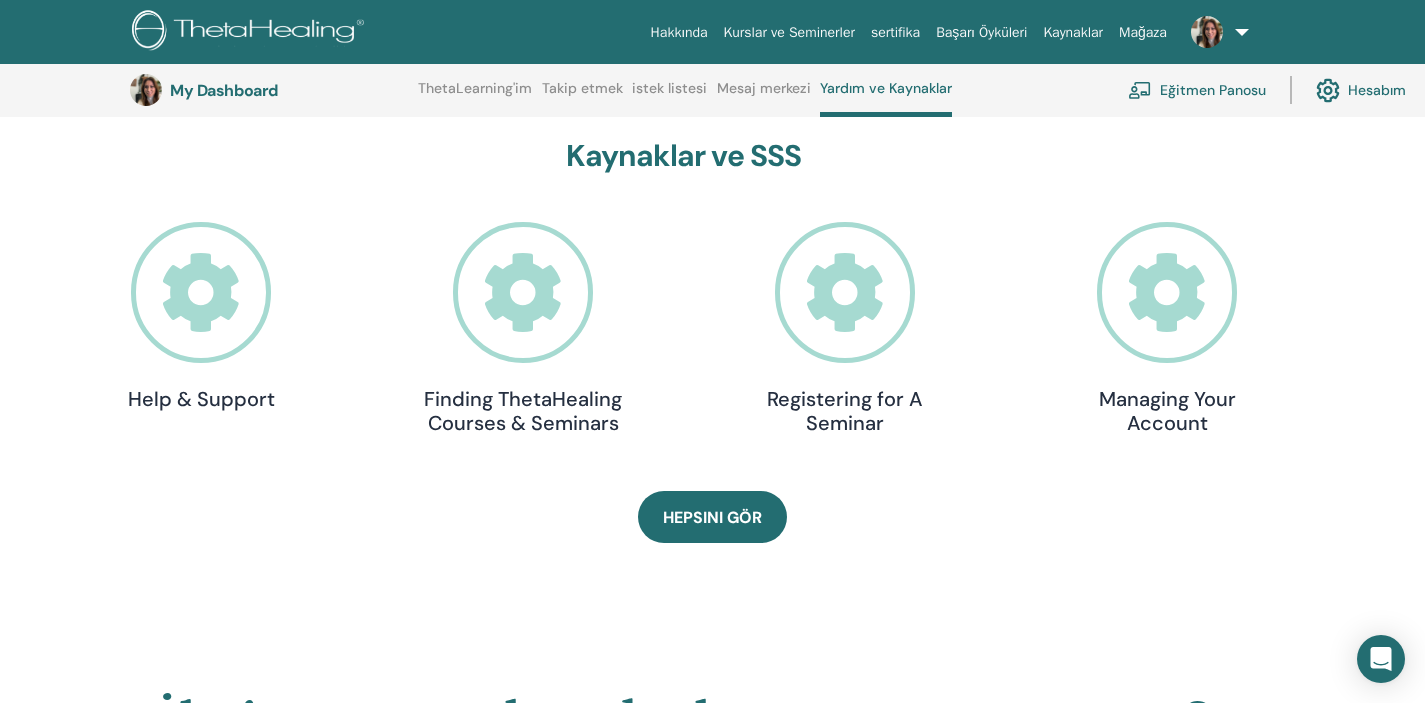 click at bounding box center (201, 292) 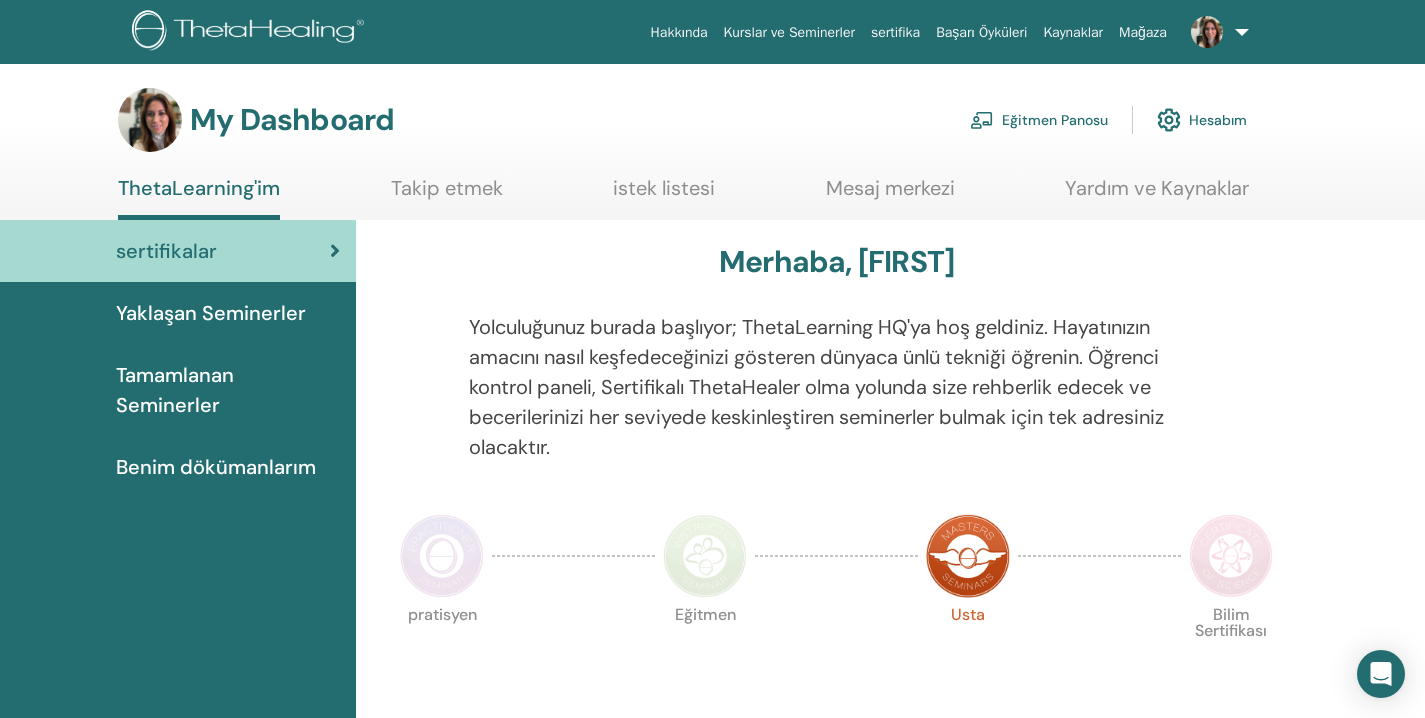 scroll, scrollTop: 0, scrollLeft: 0, axis: both 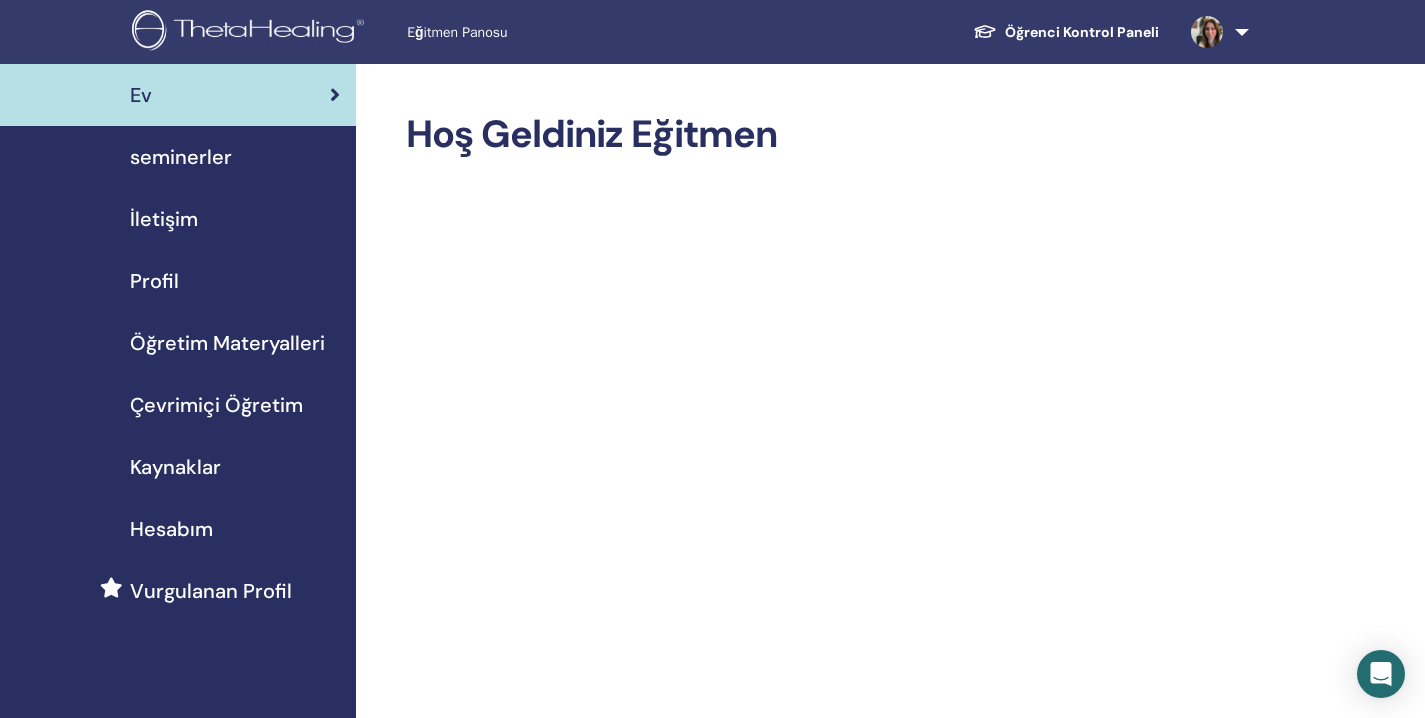 click on "Çevrimiçi Öğretim" at bounding box center [216, 405] 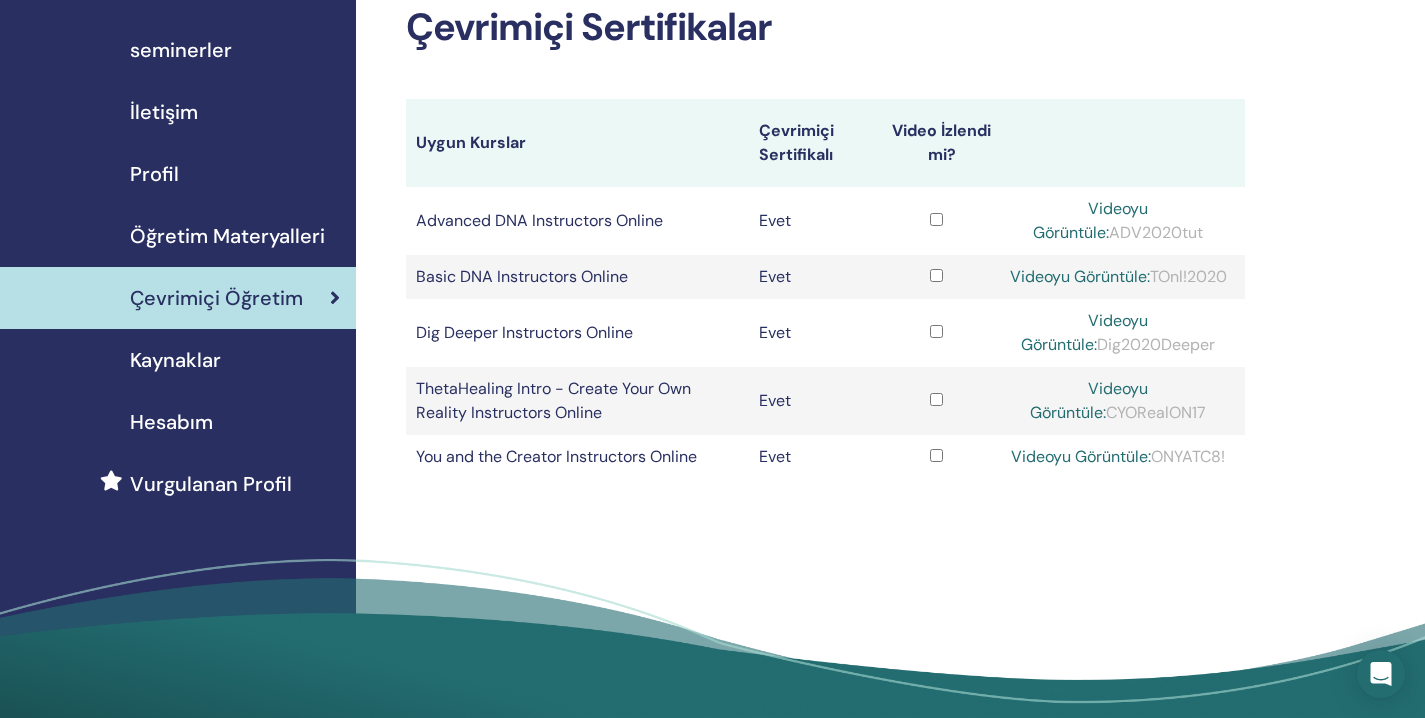 scroll, scrollTop: 118, scrollLeft: 0, axis: vertical 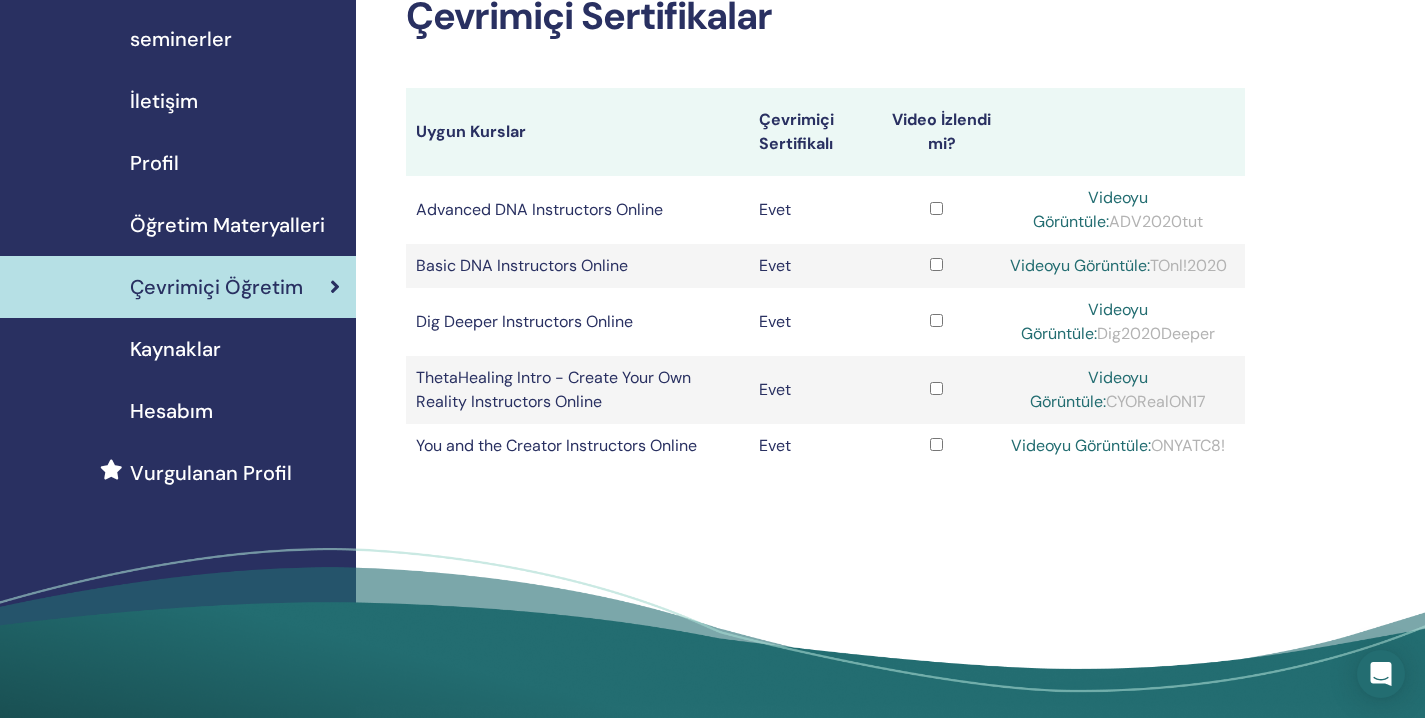 click on "Öğretim Materyalleri" at bounding box center (227, 225) 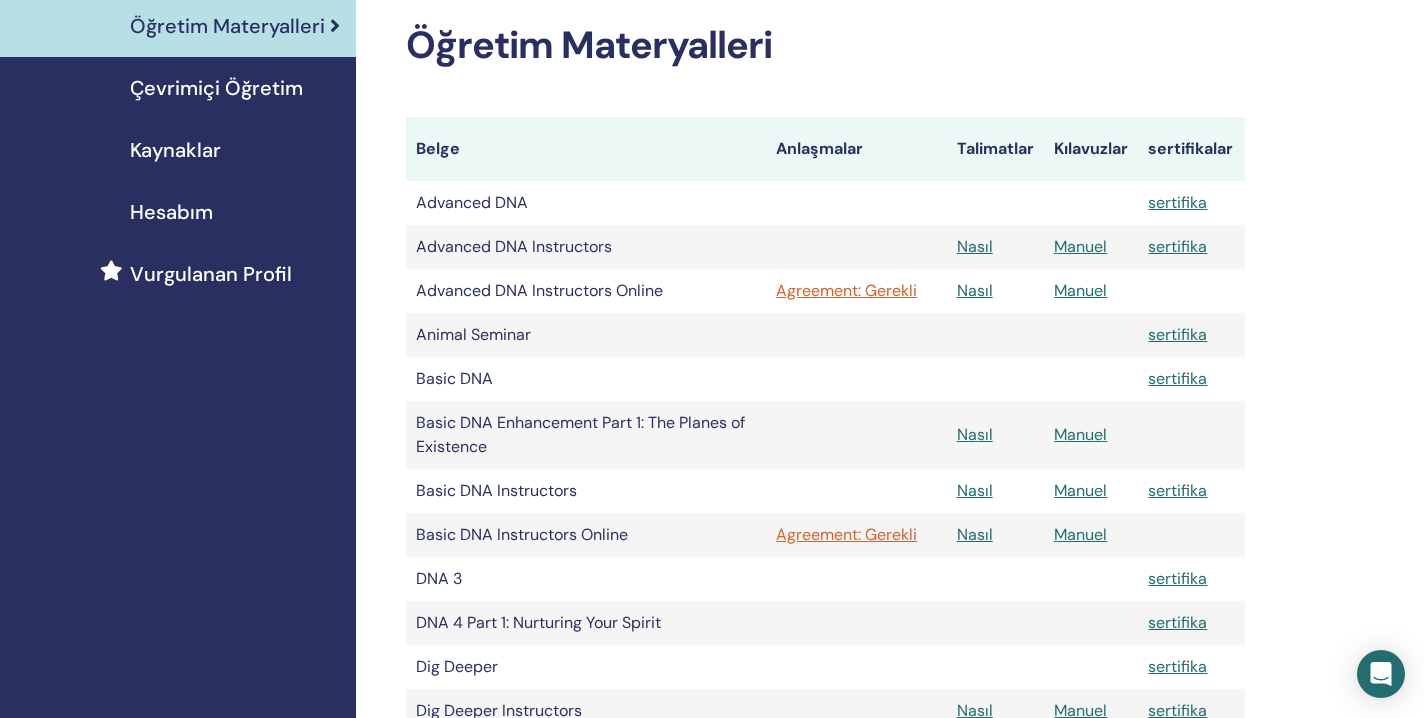 scroll, scrollTop: 318, scrollLeft: 0, axis: vertical 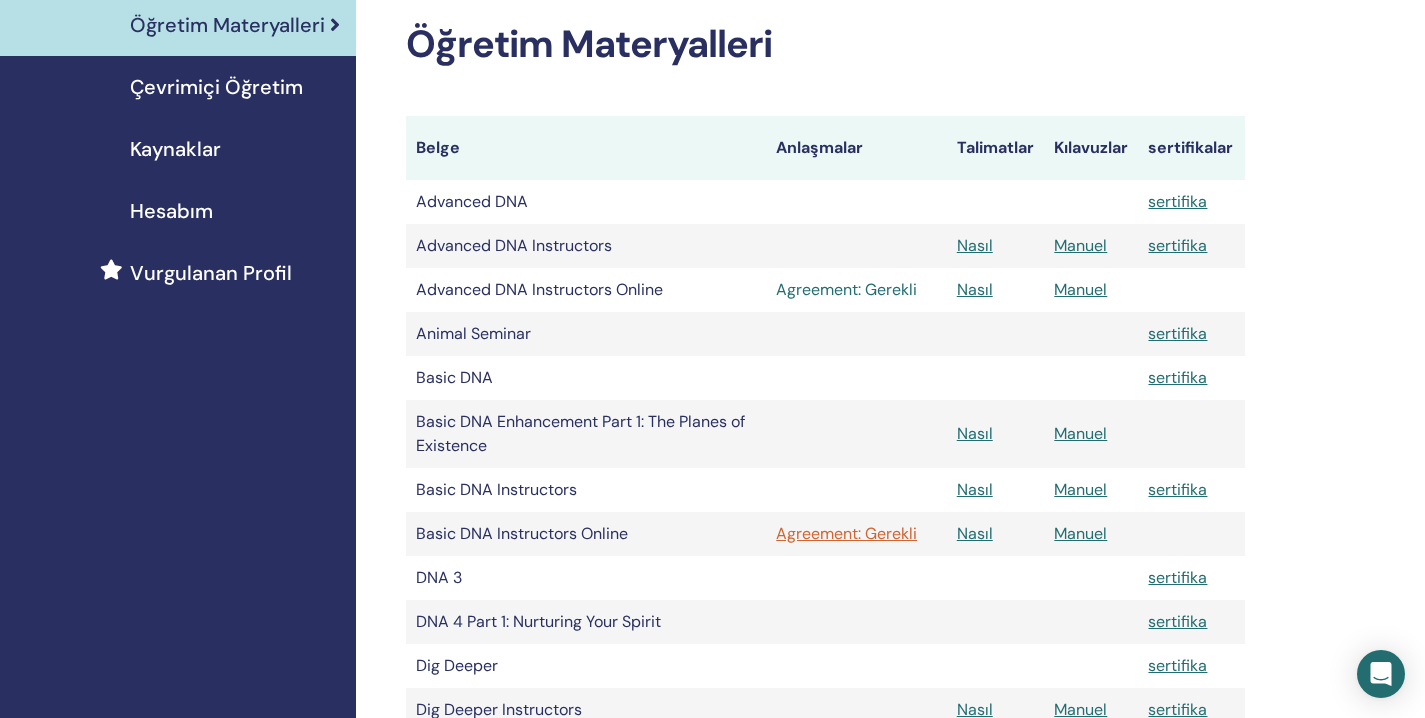 click on "Agreement: Gerekli" at bounding box center [856, 290] 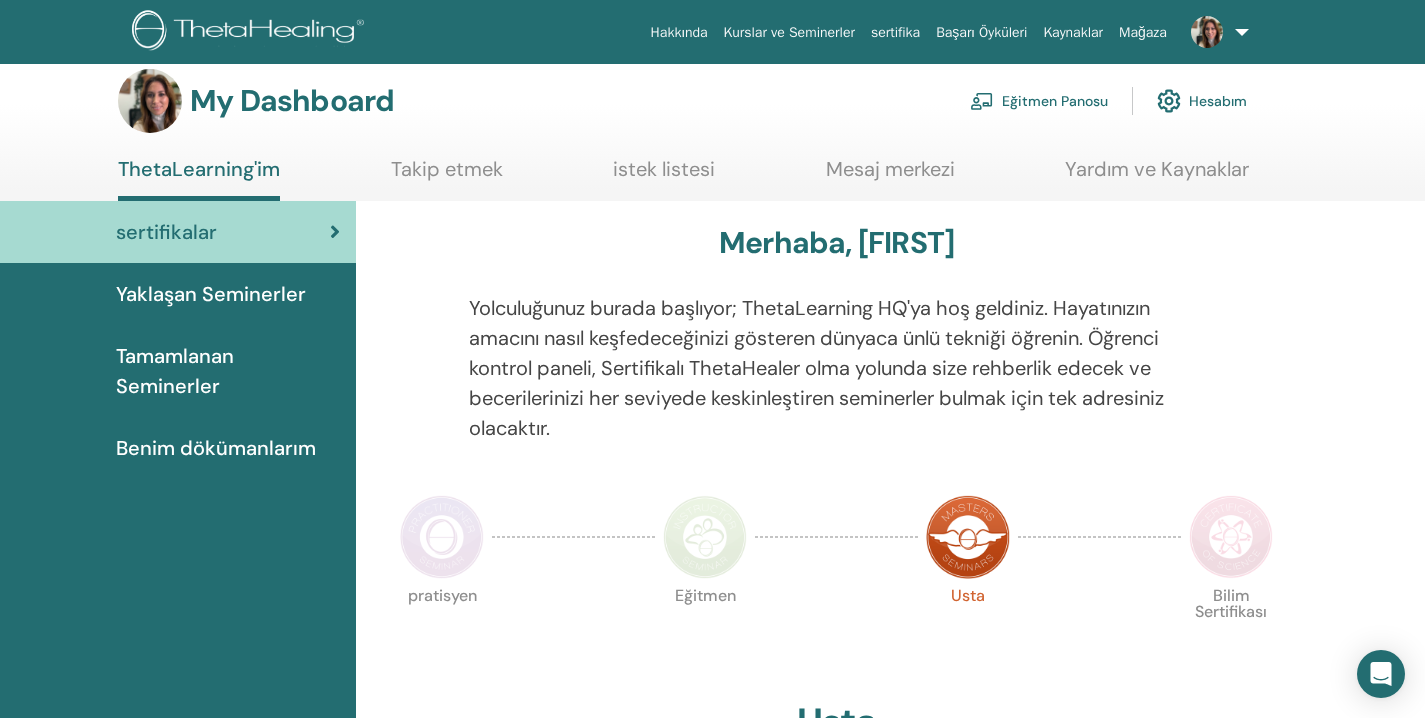 scroll, scrollTop: 0, scrollLeft: 0, axis: both 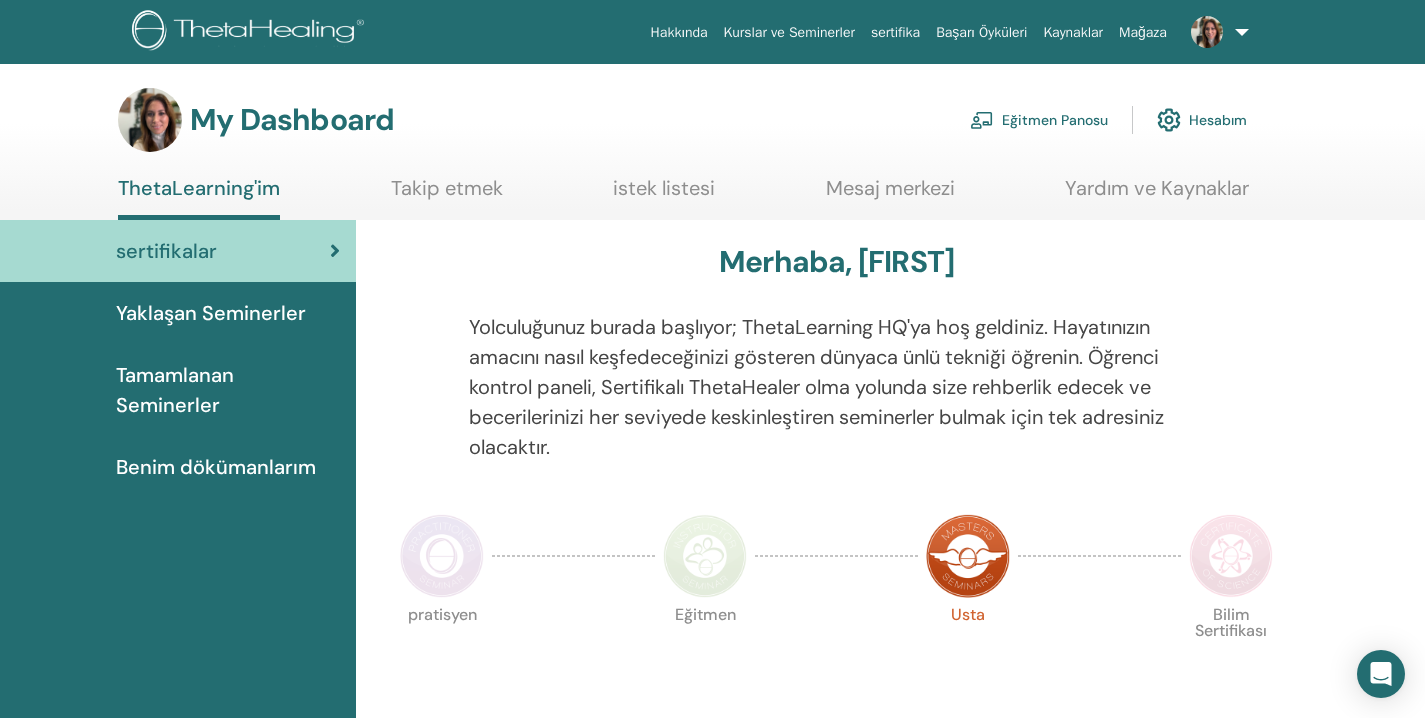 click on "Eğitmen Panosu" at bounding box center [1039, 120] 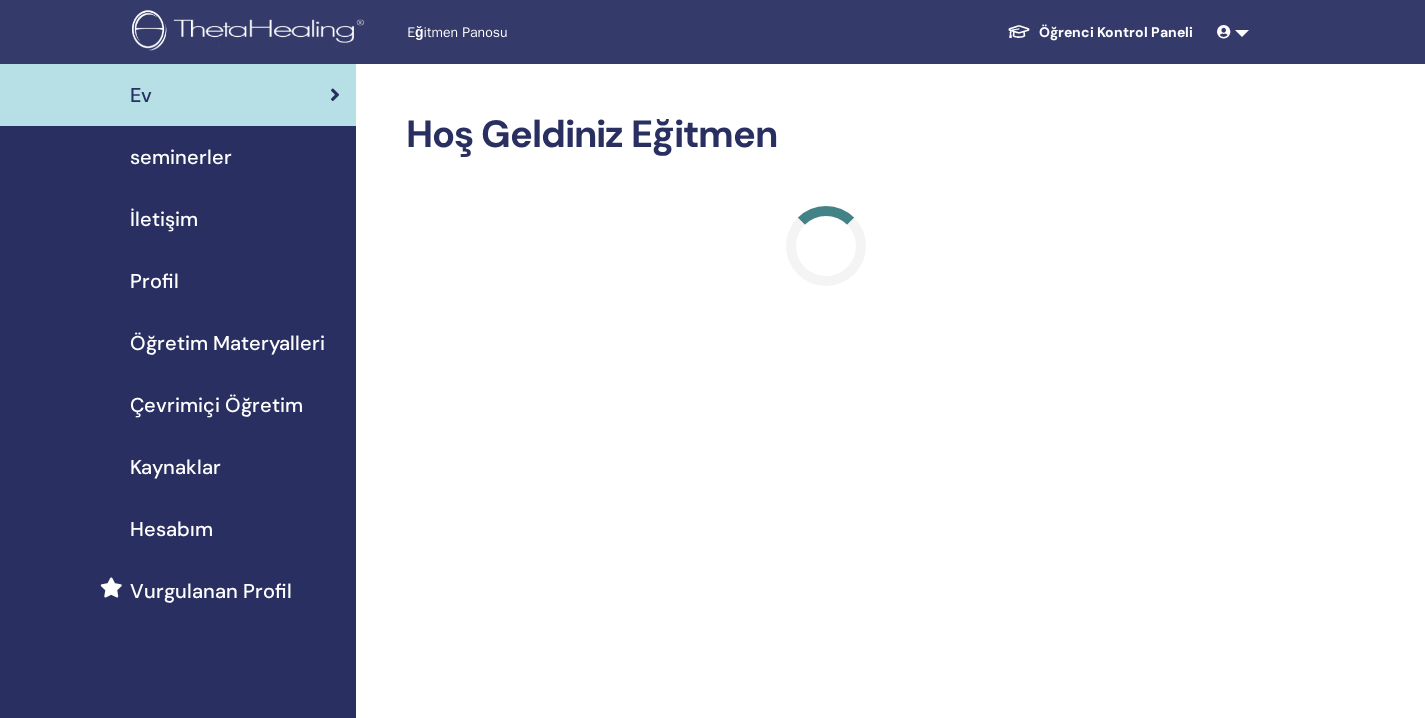 scroll, scrollTop: 0, scrollLeft: 0, axis: both 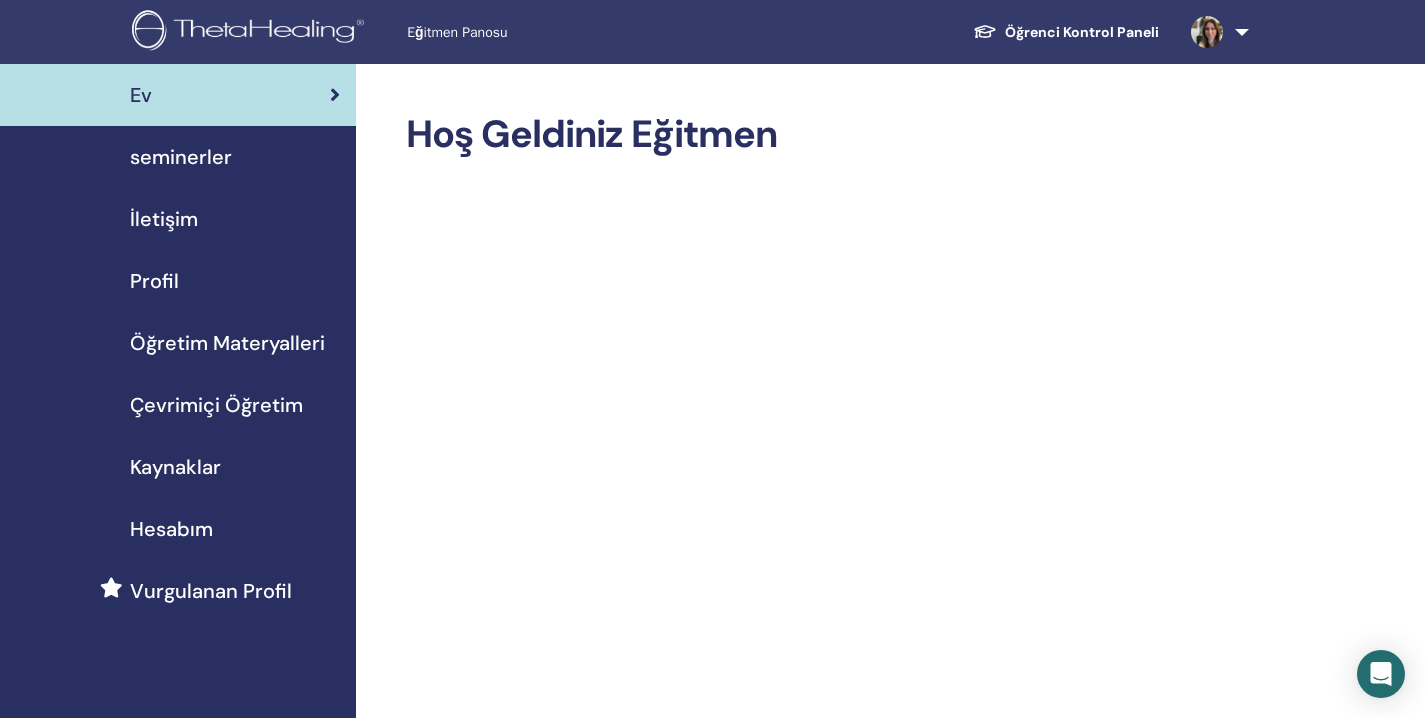 click on "Öğretim Materyalleri" at bounding box center [227, 343] 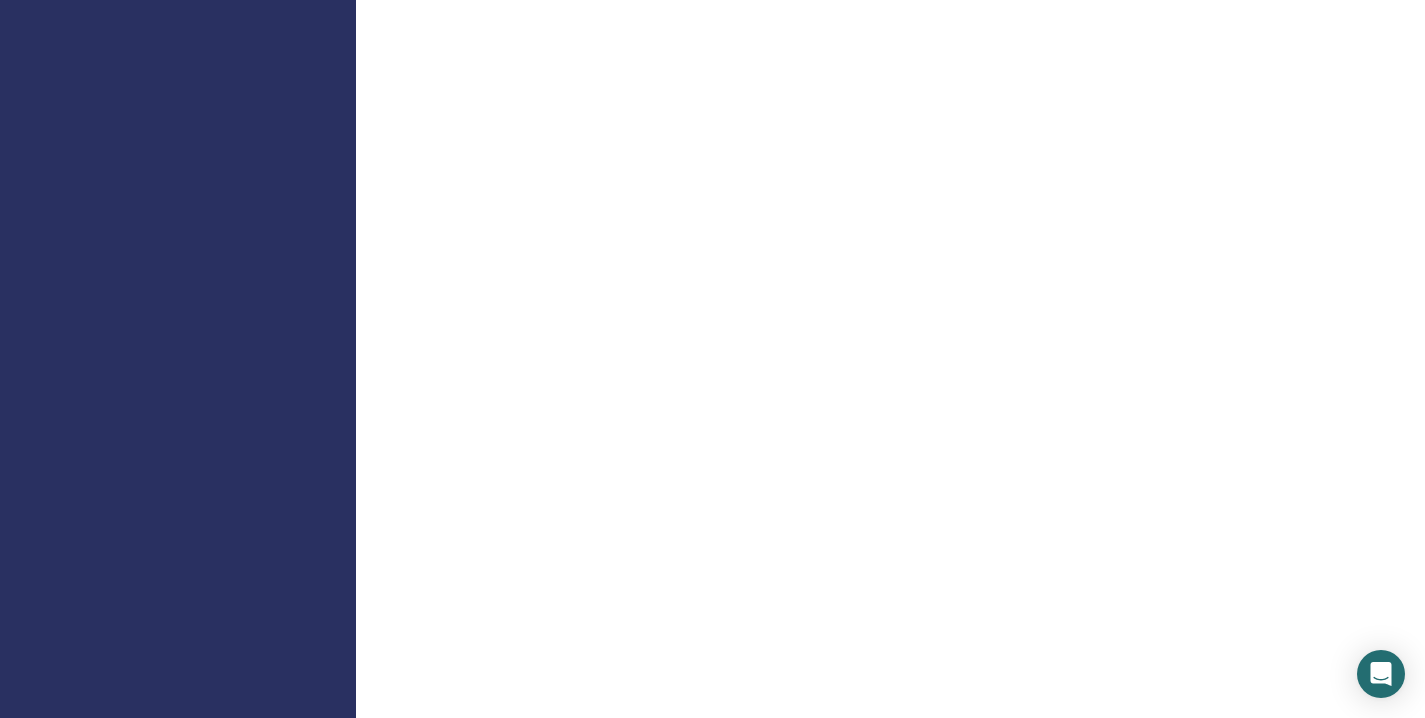 scroll, scrollTop: 1396, scrollLeft: 0, axis: vertical 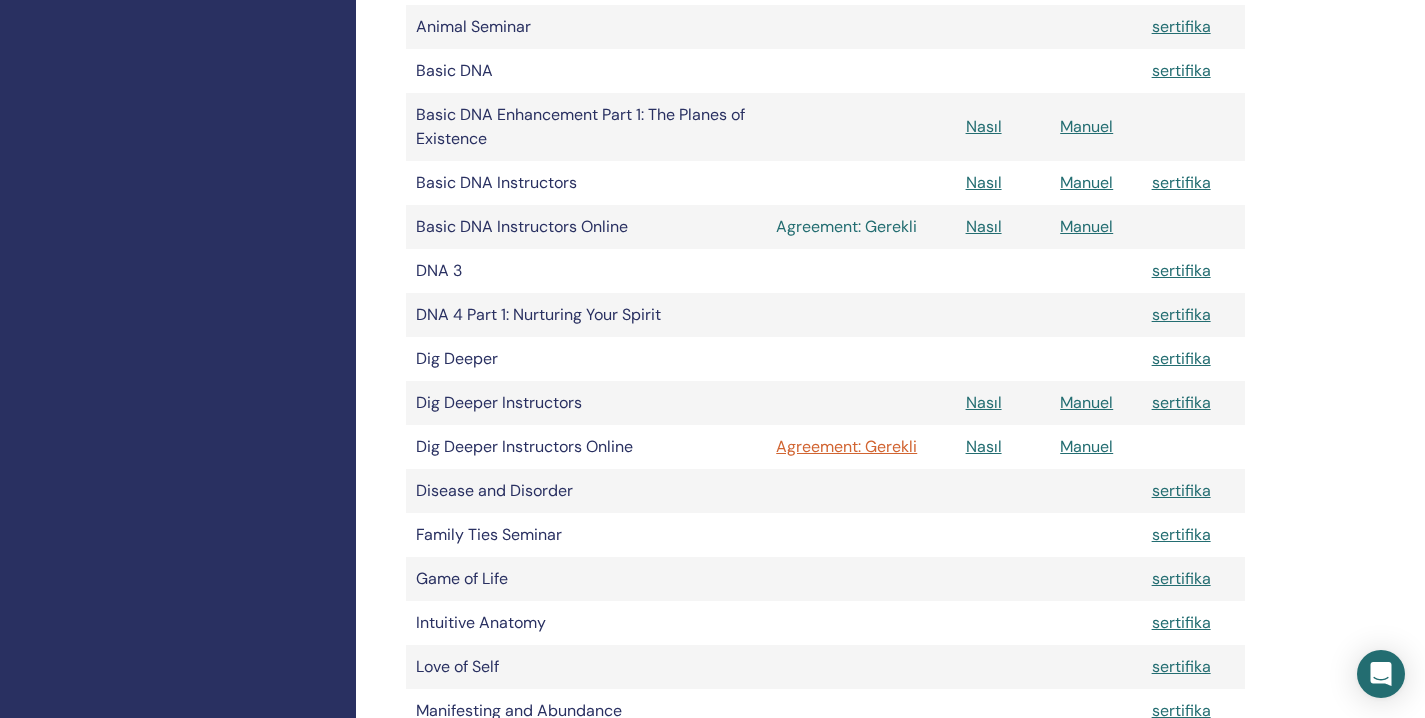 click on "Agreement: Gerekli" at bounding box center (860, 227) 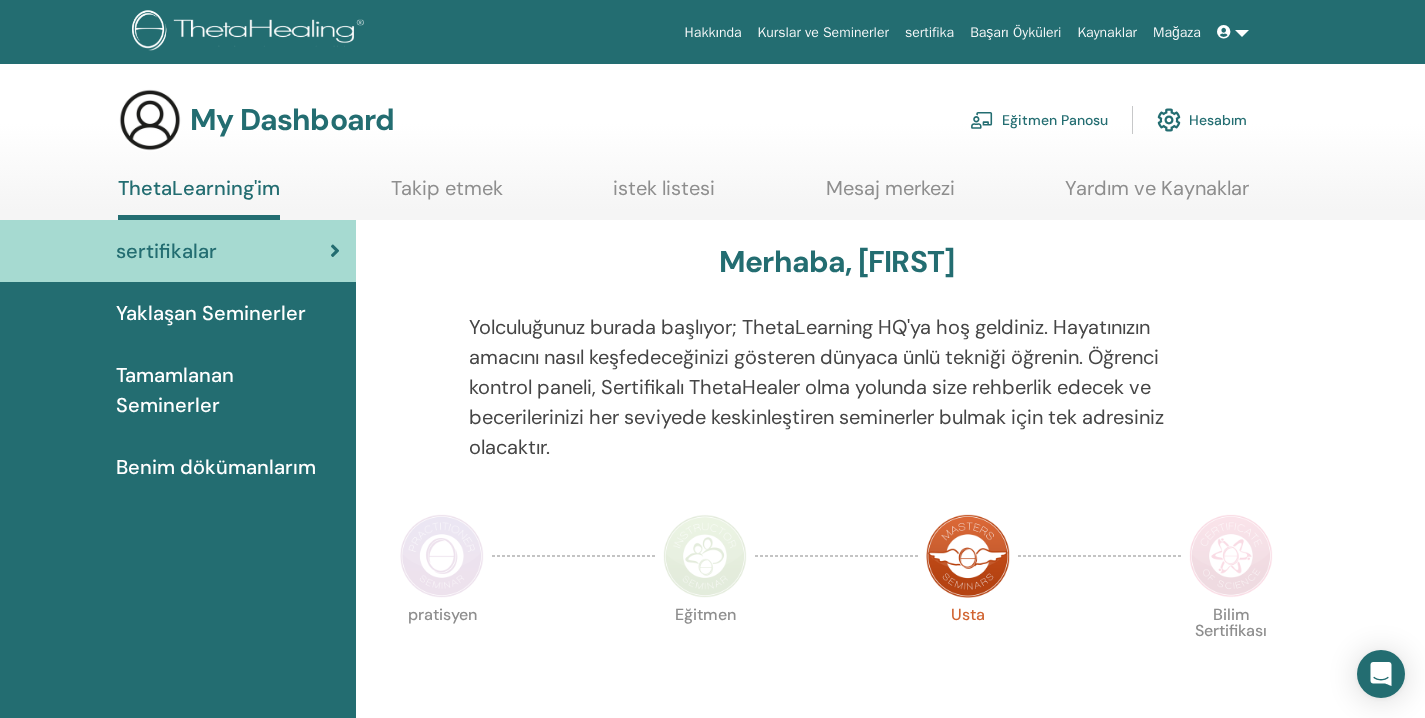 scroll, scrollTop: 0, scrollLeft: 0, axis: both 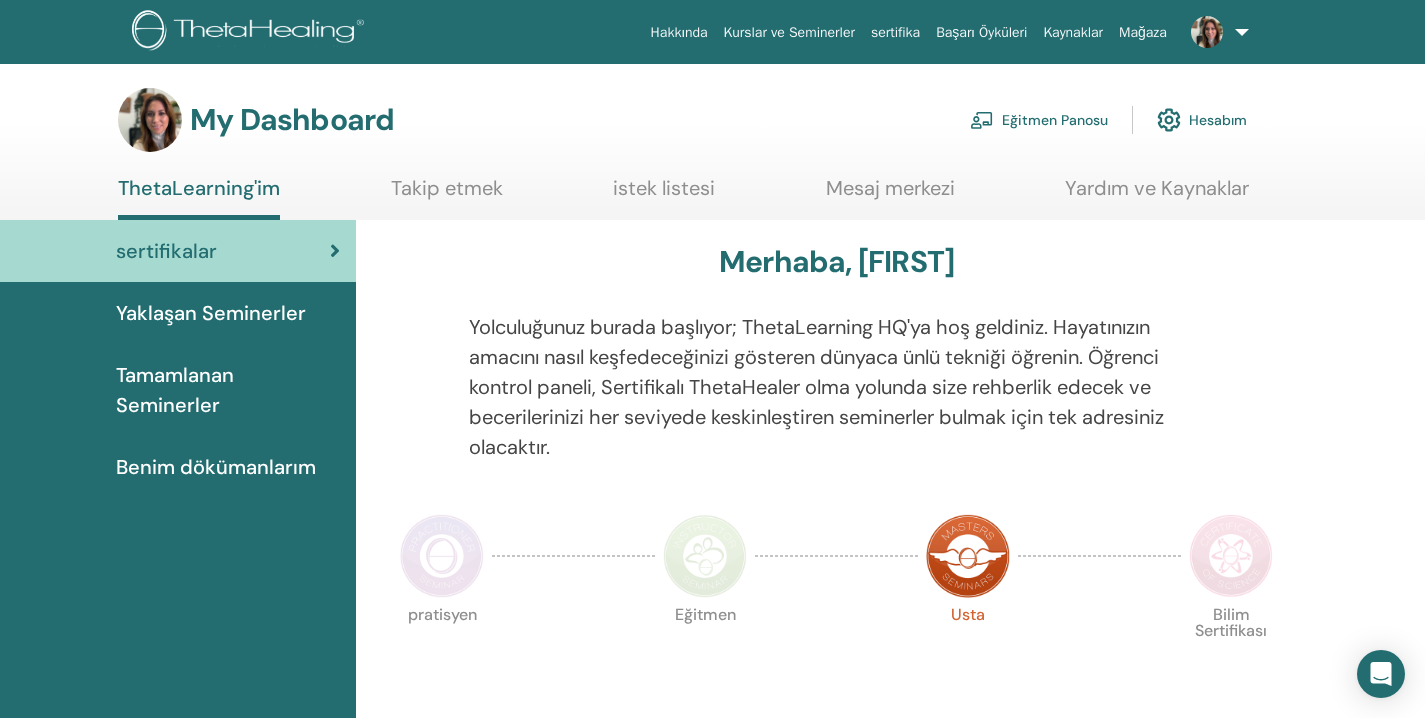 click on "Eğitmen Panosu
Hesabım" at bounding box center (1108, 120) 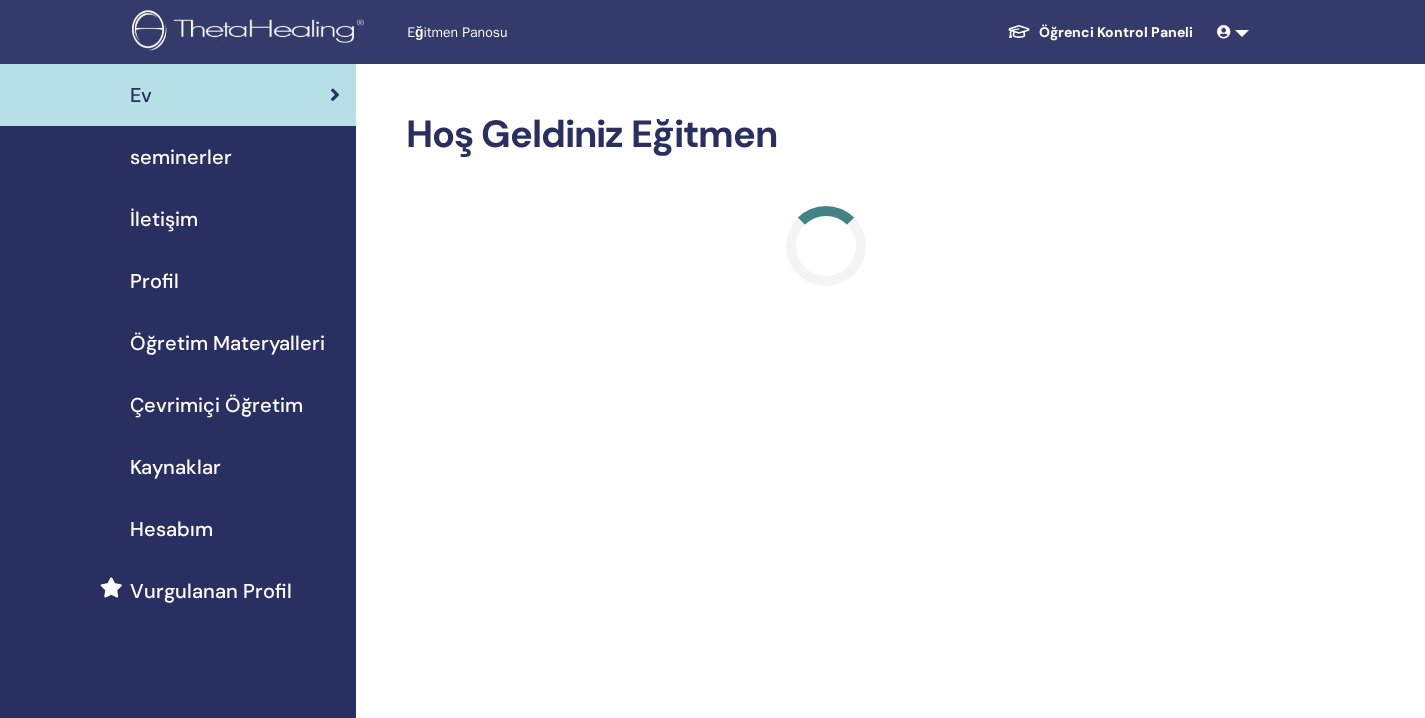 scroll, scrollTop: 0, scrollLeft: 0, axis: both 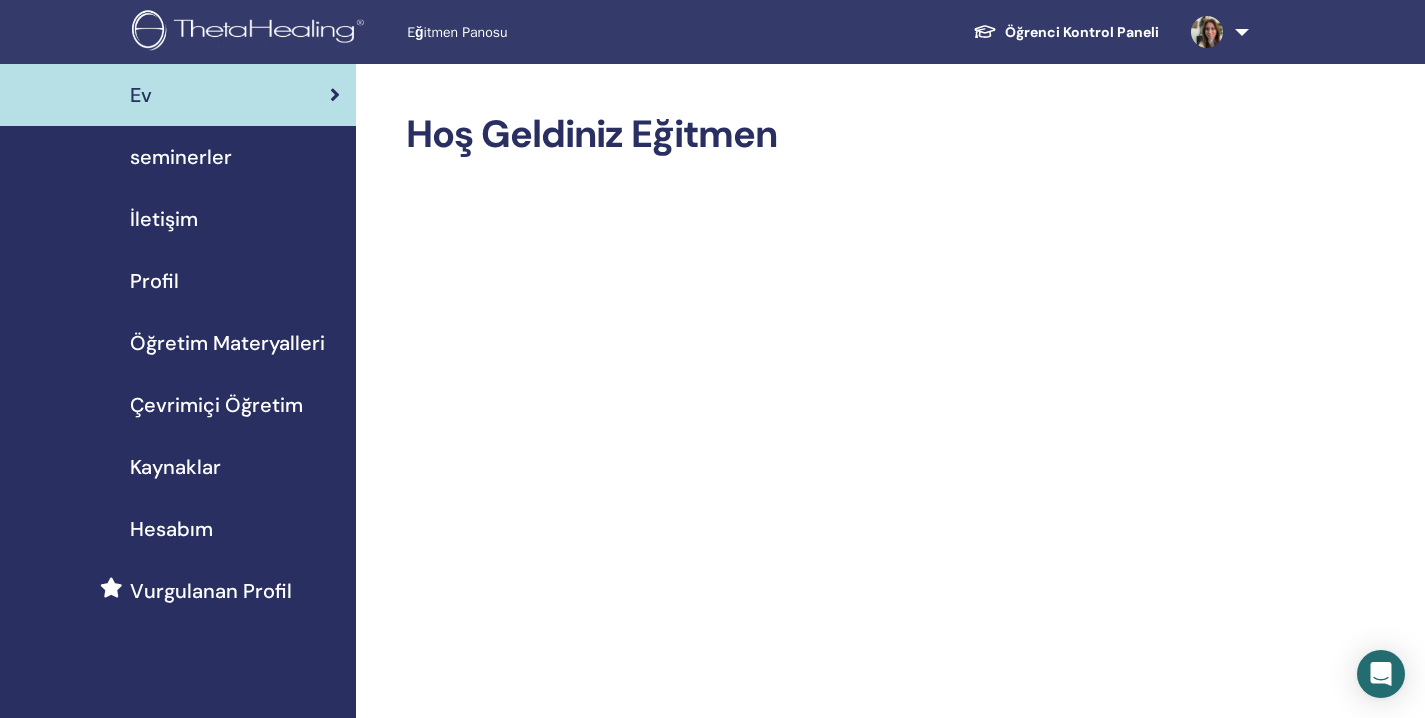 click on "Öğretim Materyalleri" at bounding box center (227, 343) 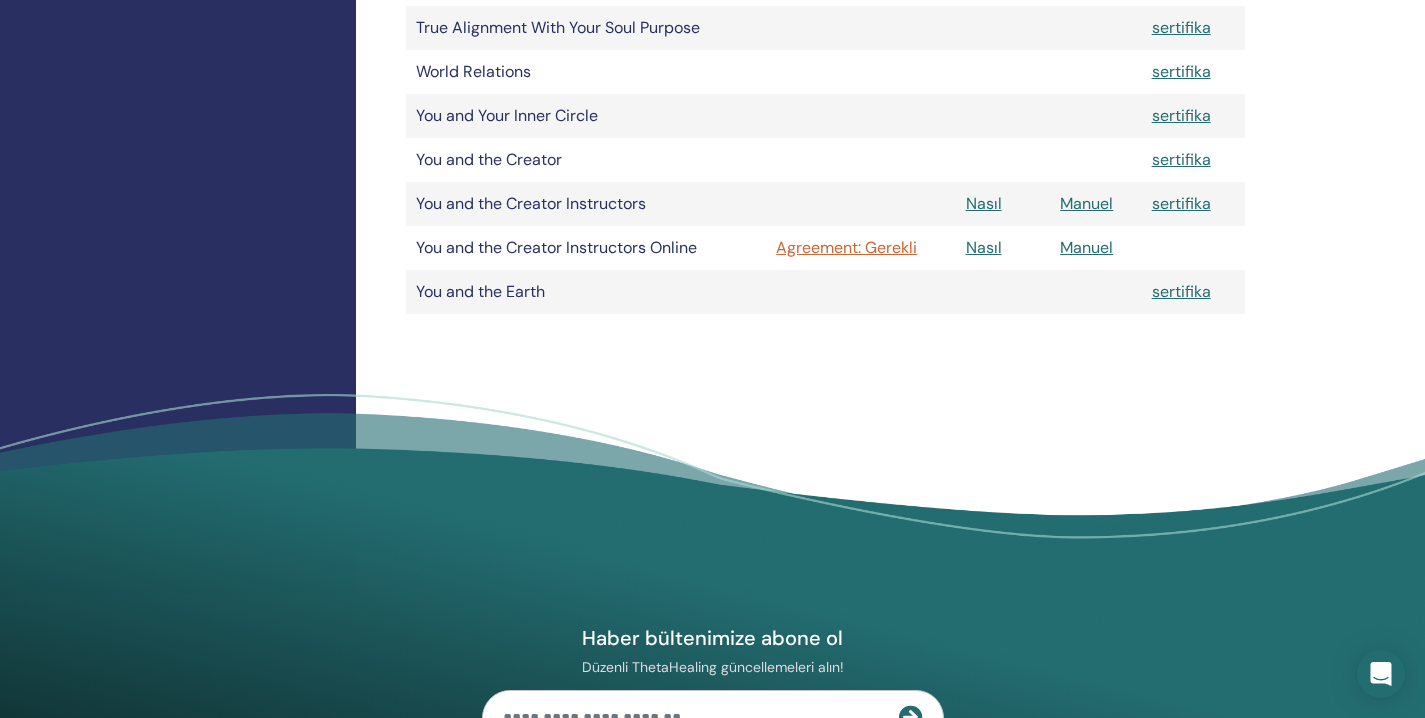 scroll, scrollTop: 1601, scrollLeft: 0, axis: vertical 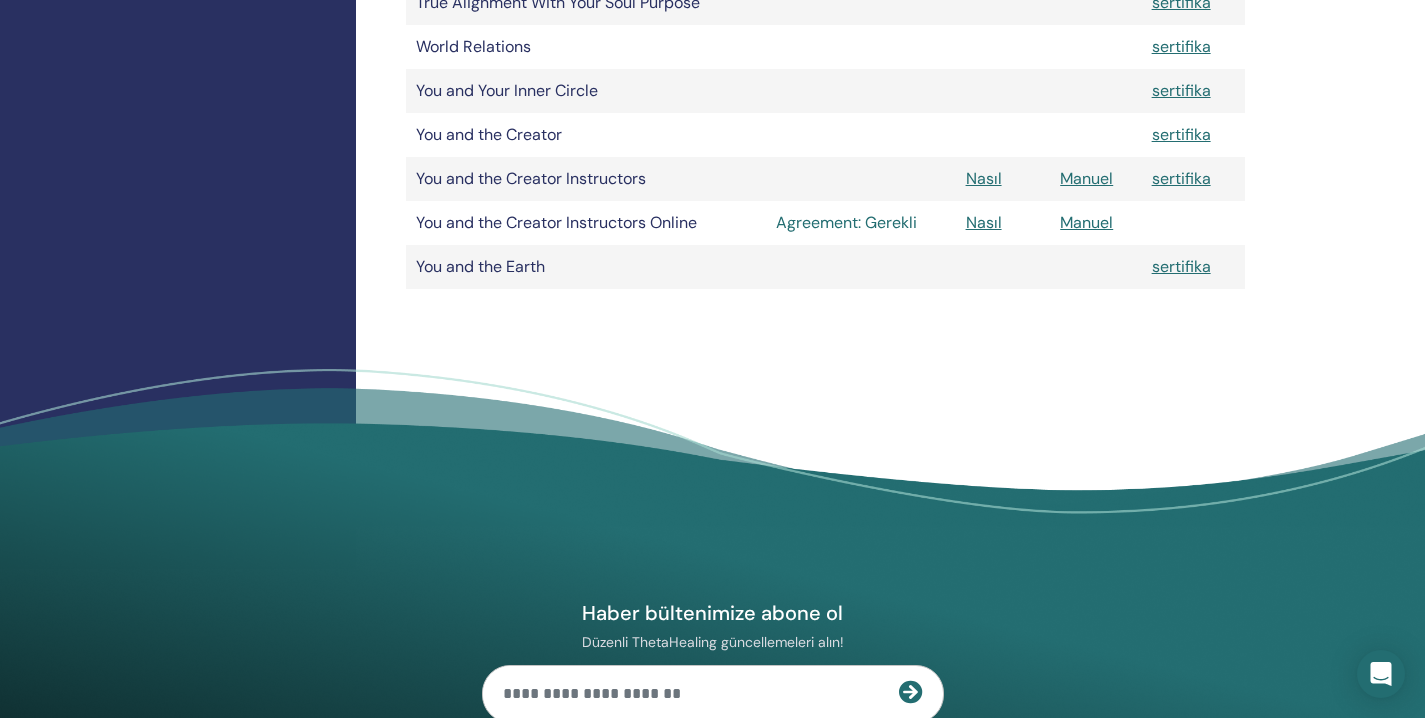 click on "Agreement: Gerekli" at bounding box center [860, 223] 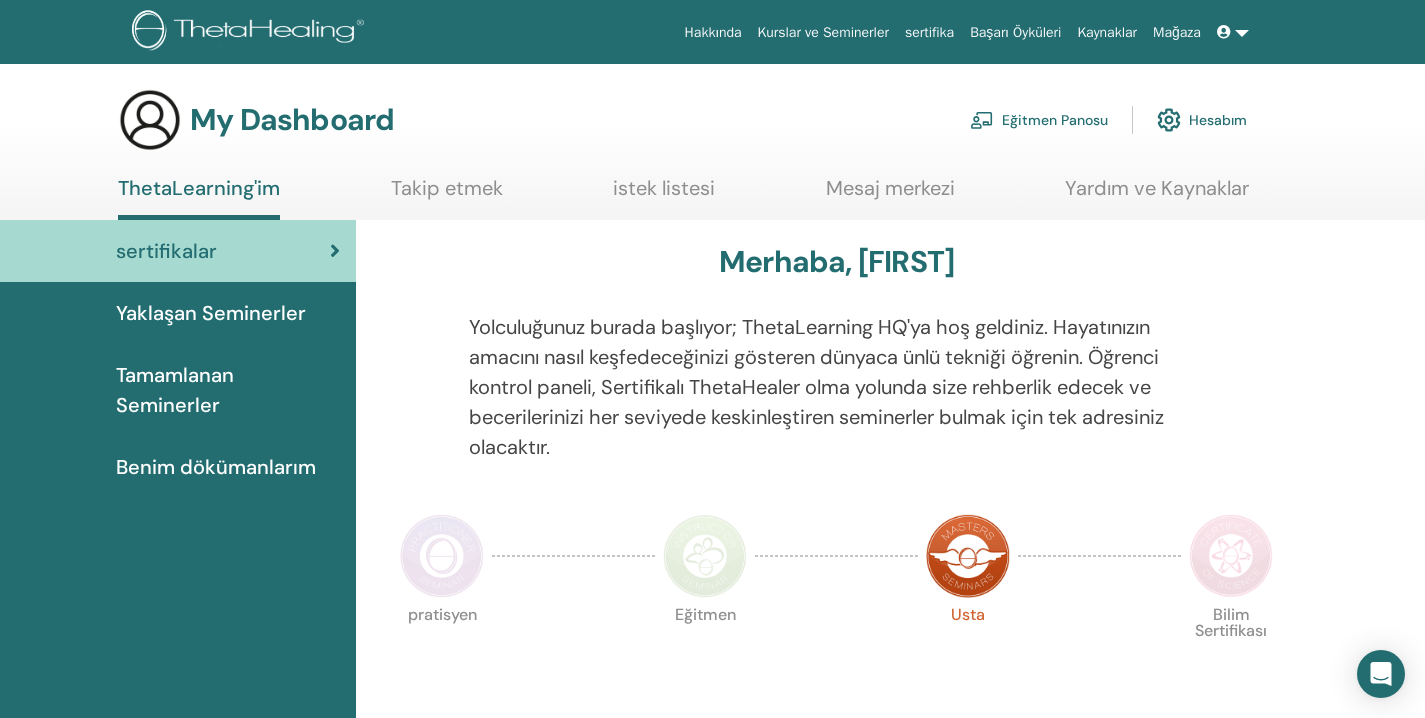 scroll, scrollTop: 0, scrollLeft: 0, axis: both 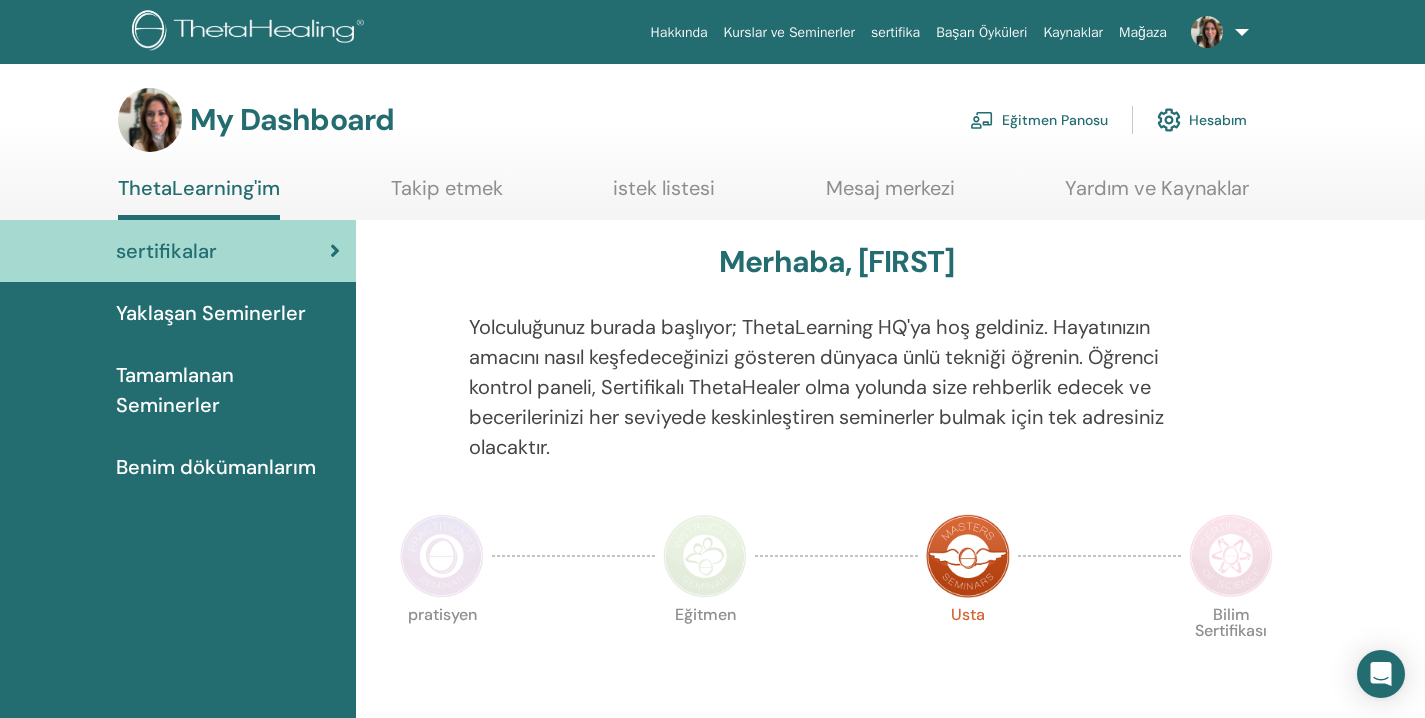 click on "Eğitmen Panosu" at bounding box center [1039, 120] 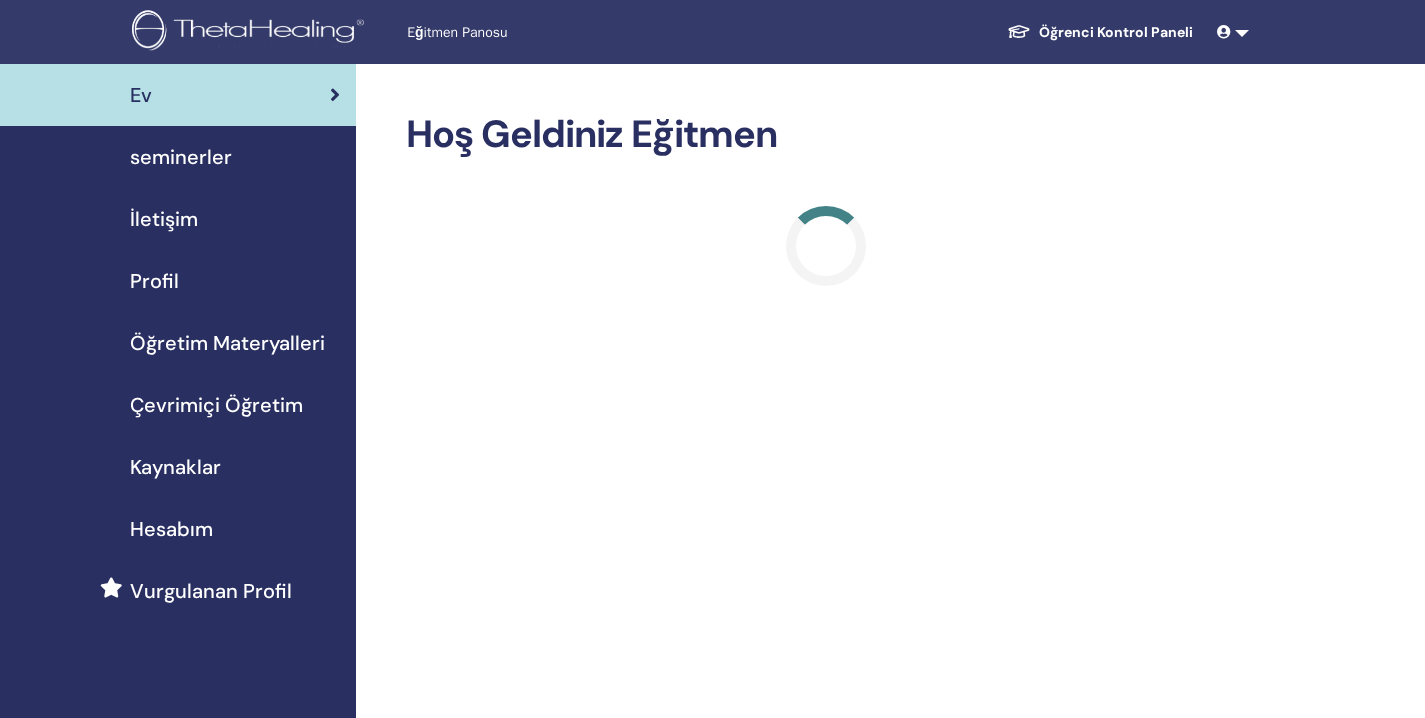 scroll, scrollTop: 0, scrollLeft: 0, axis: both 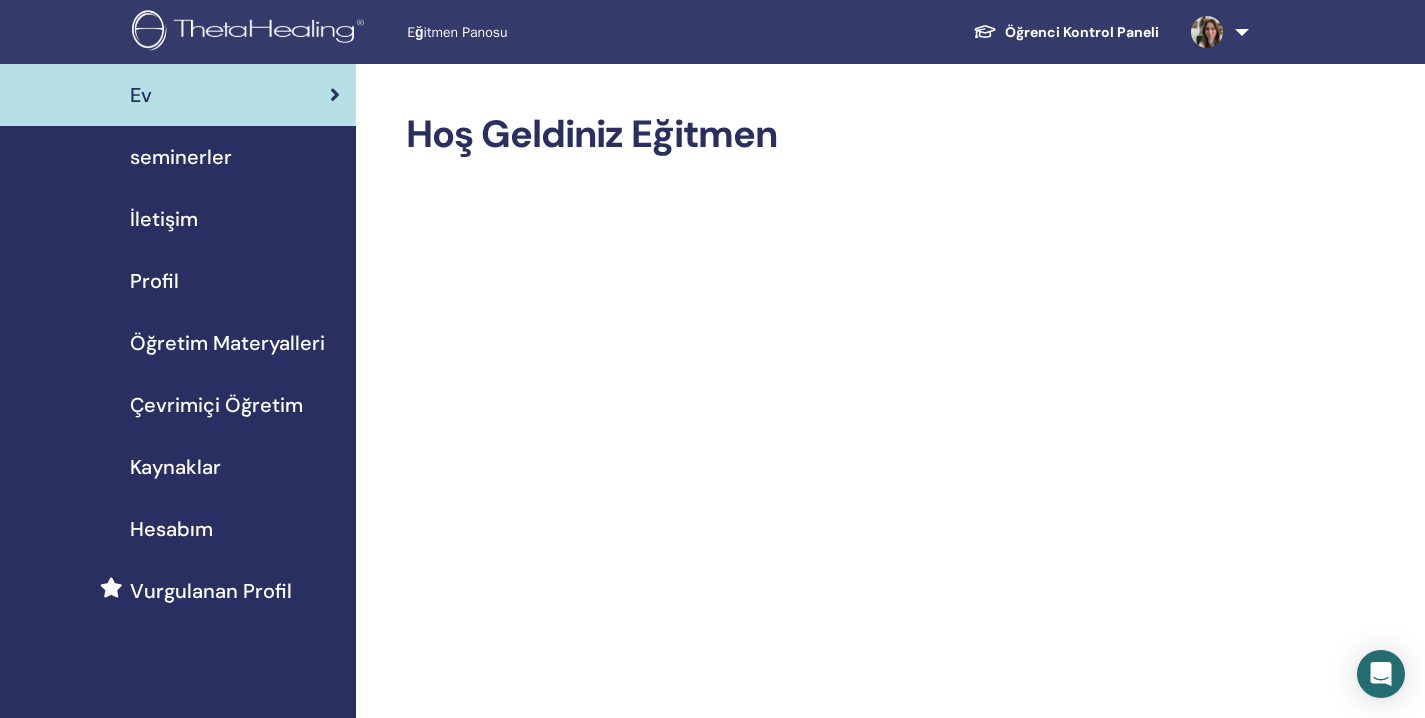 click on "Öğretim Materyalleri" at bounding box center [227, 343] 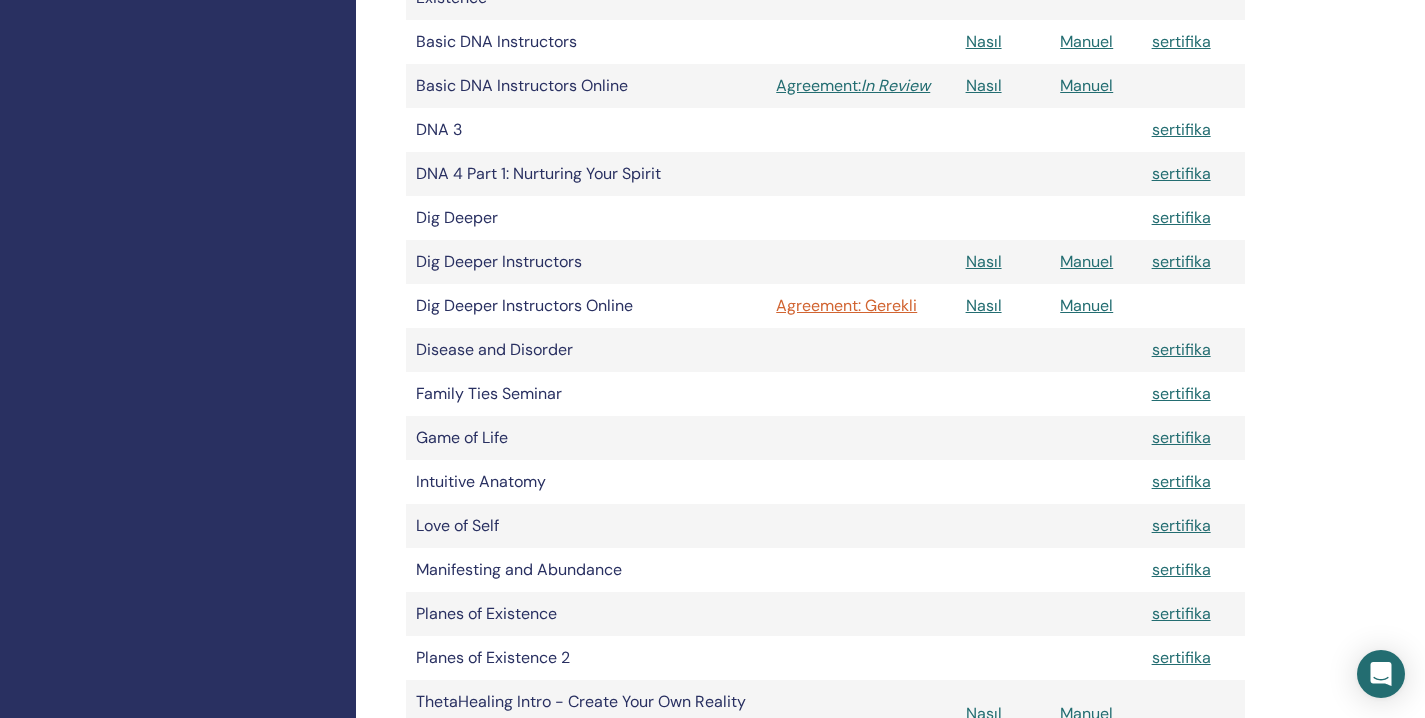 scroll, scrollTop: 770, scrollLeft: 0, axis: vertical 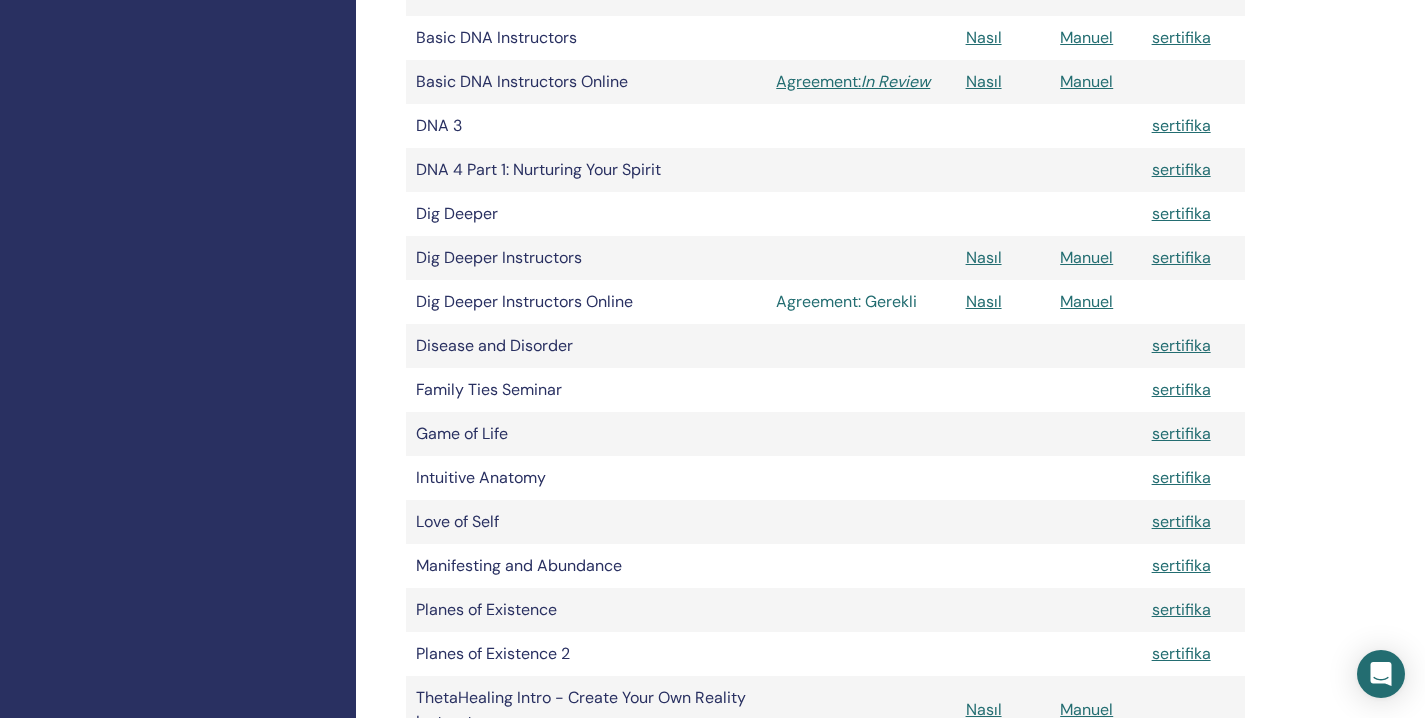 click on "Agreement: Gerekli" at bounding box center (860, 302) 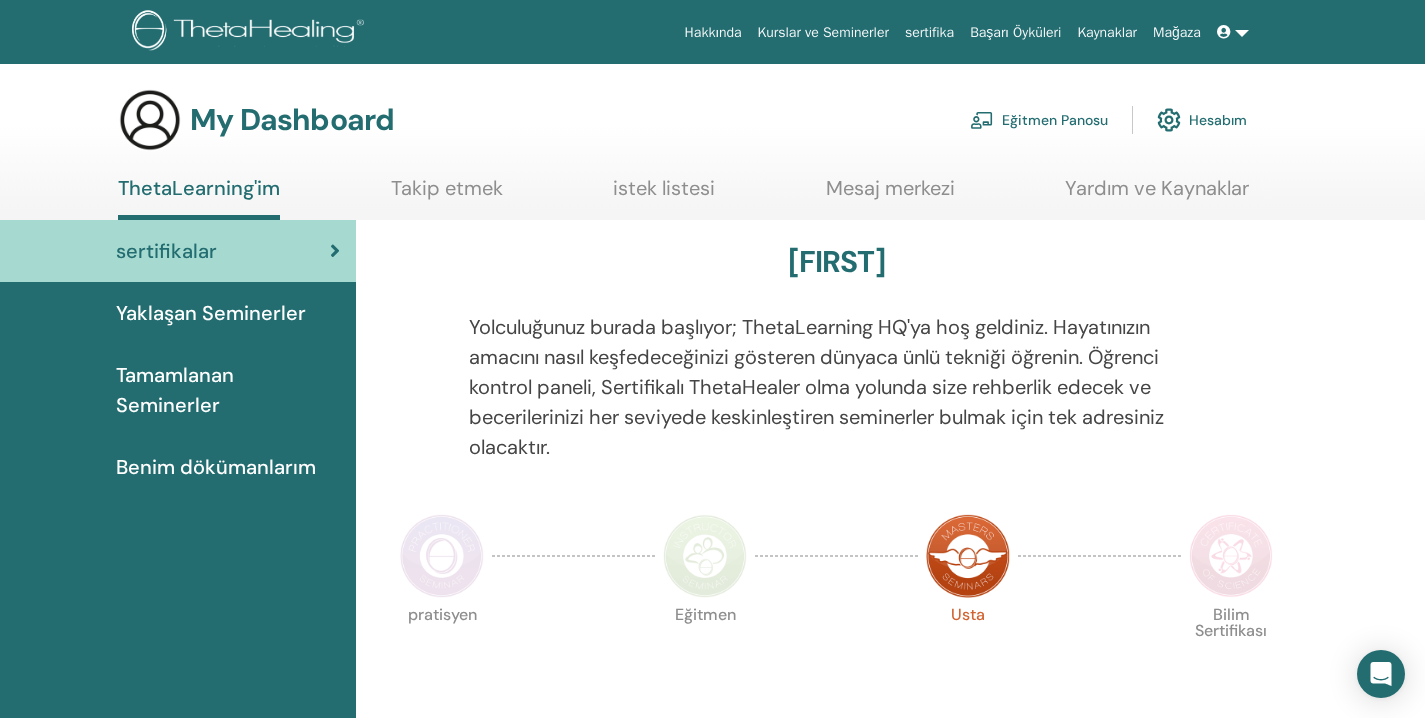 scroll, scrollTop: 0, scrollLeft: 0, axis: both 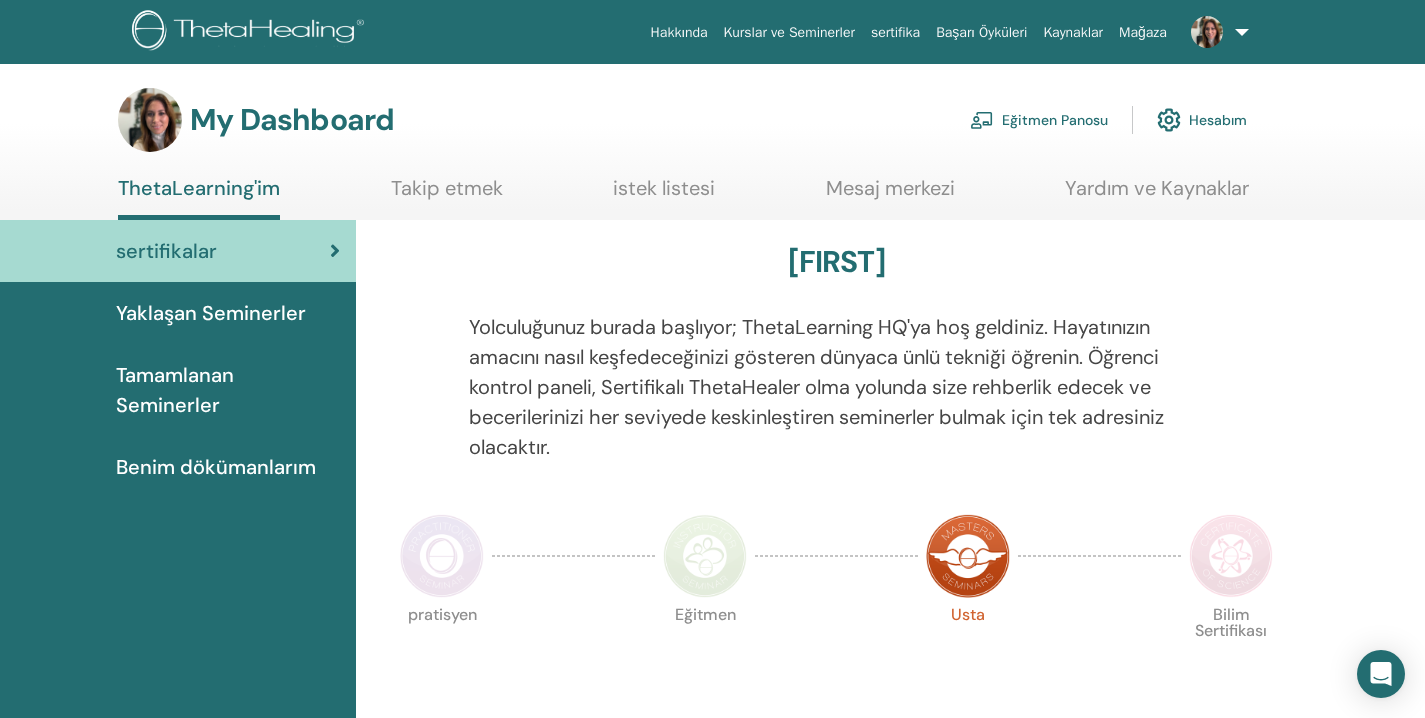 click on "Eğitmen Panosu" at bounding box center (1039, 120) 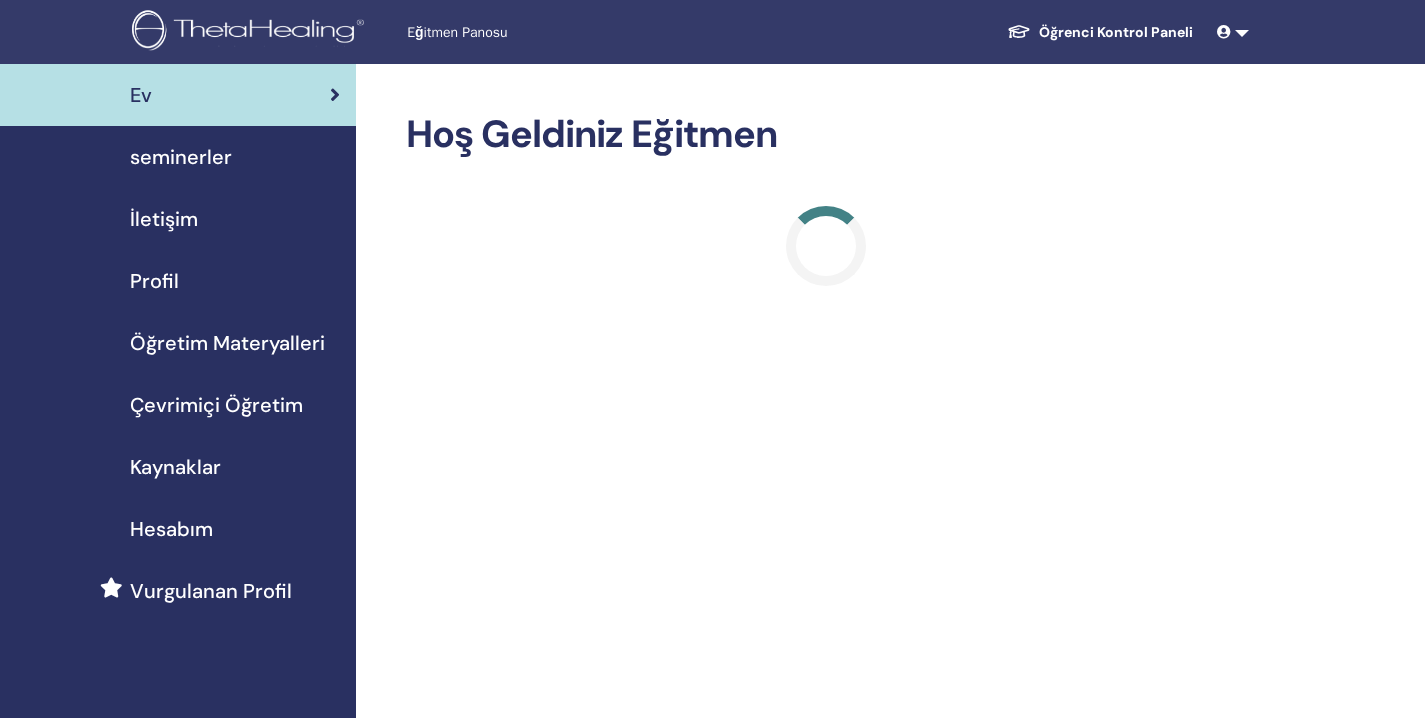 scroll, scrollTop: 0, scrollLeft: 0, axis: both 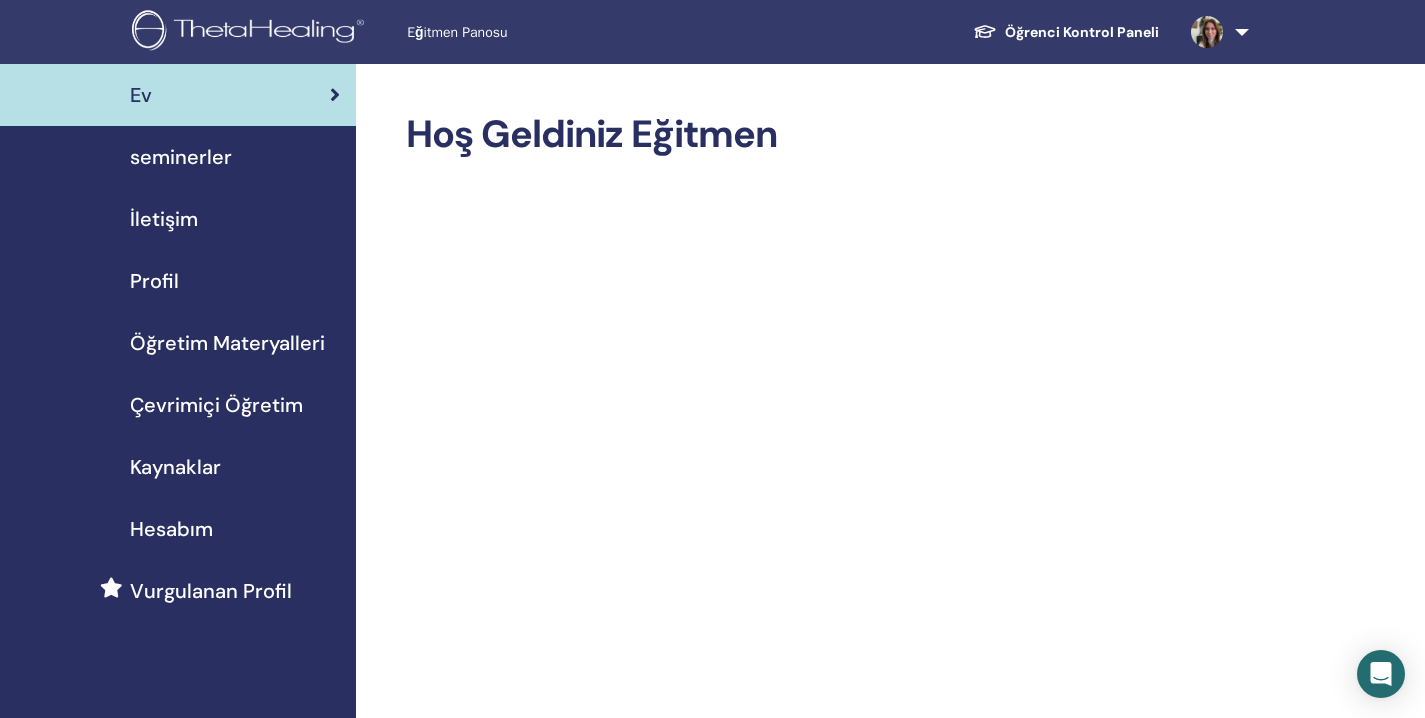 click on "seminerler" at bounding box center [181, 157] 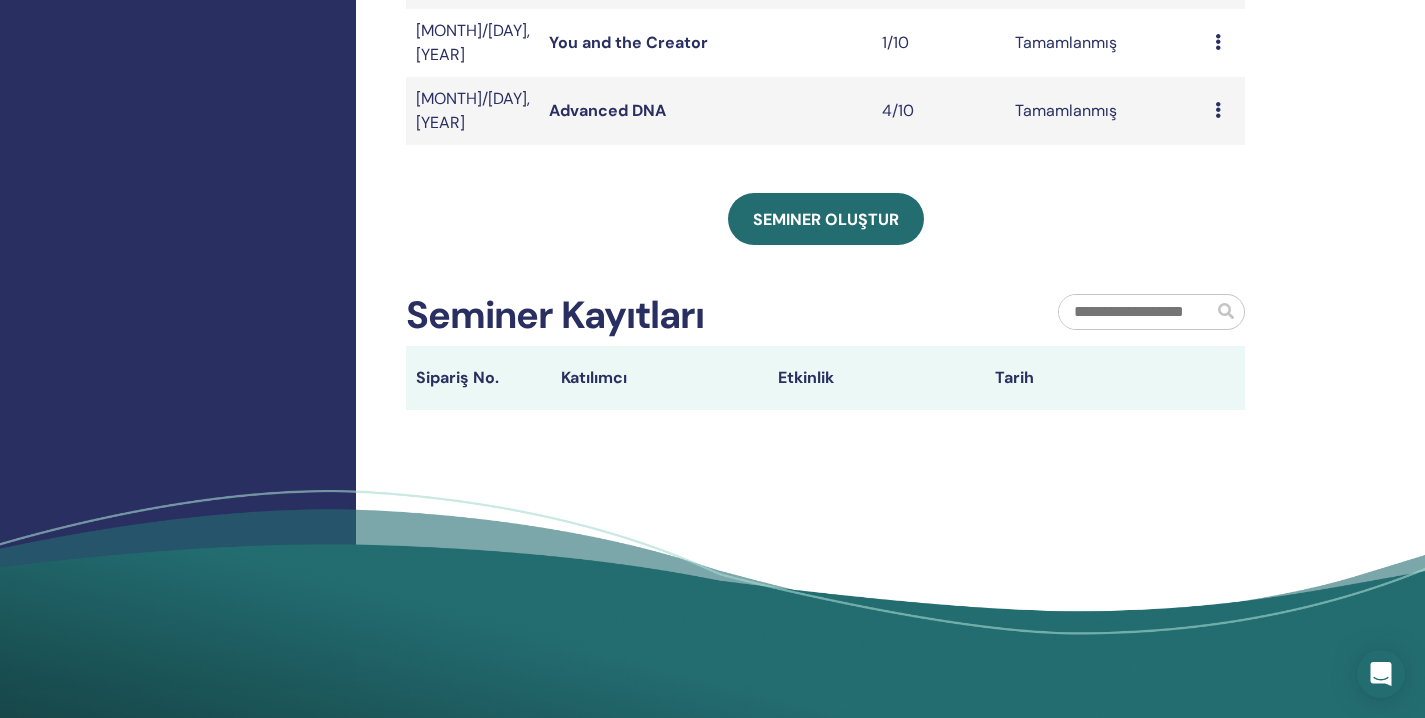 scroll, scrollTop: 908, scrollLeft: 0, axis: vertical 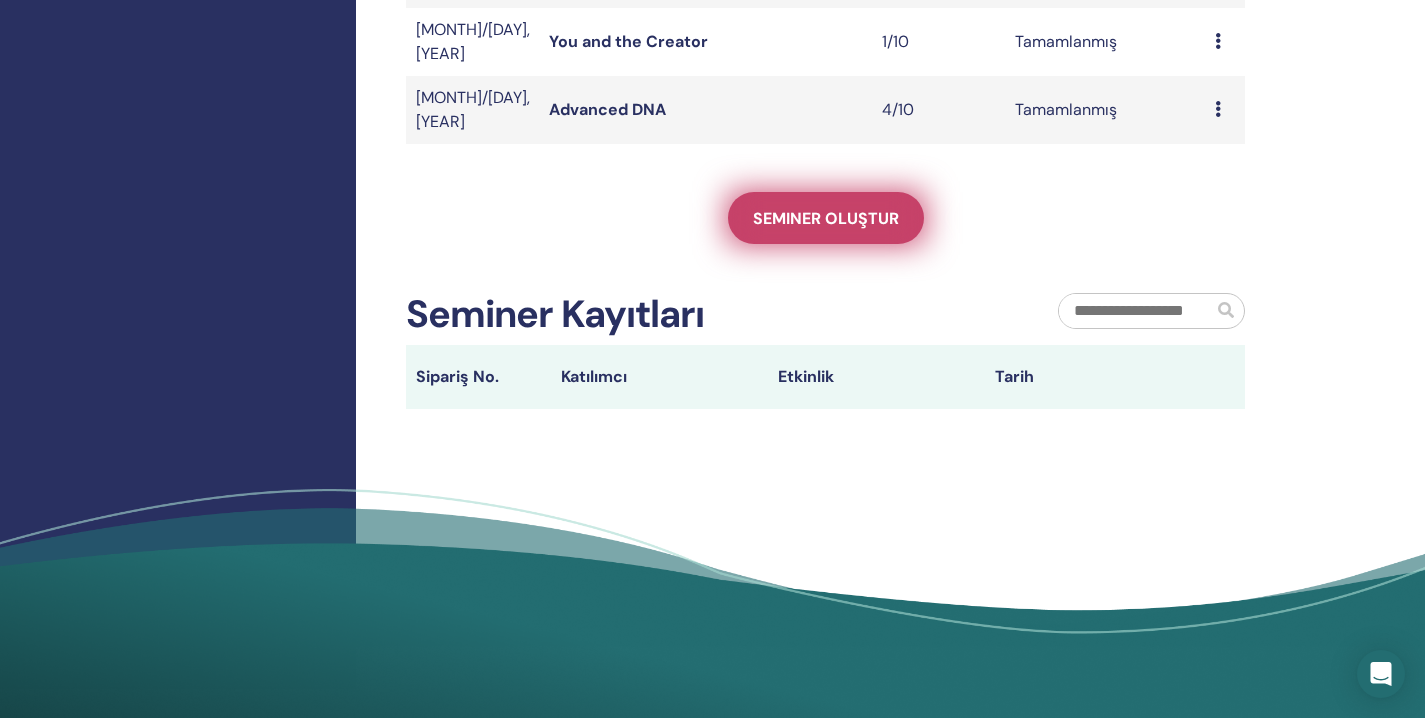click on "Seminer oluştur" at bounding box center [826, 218] 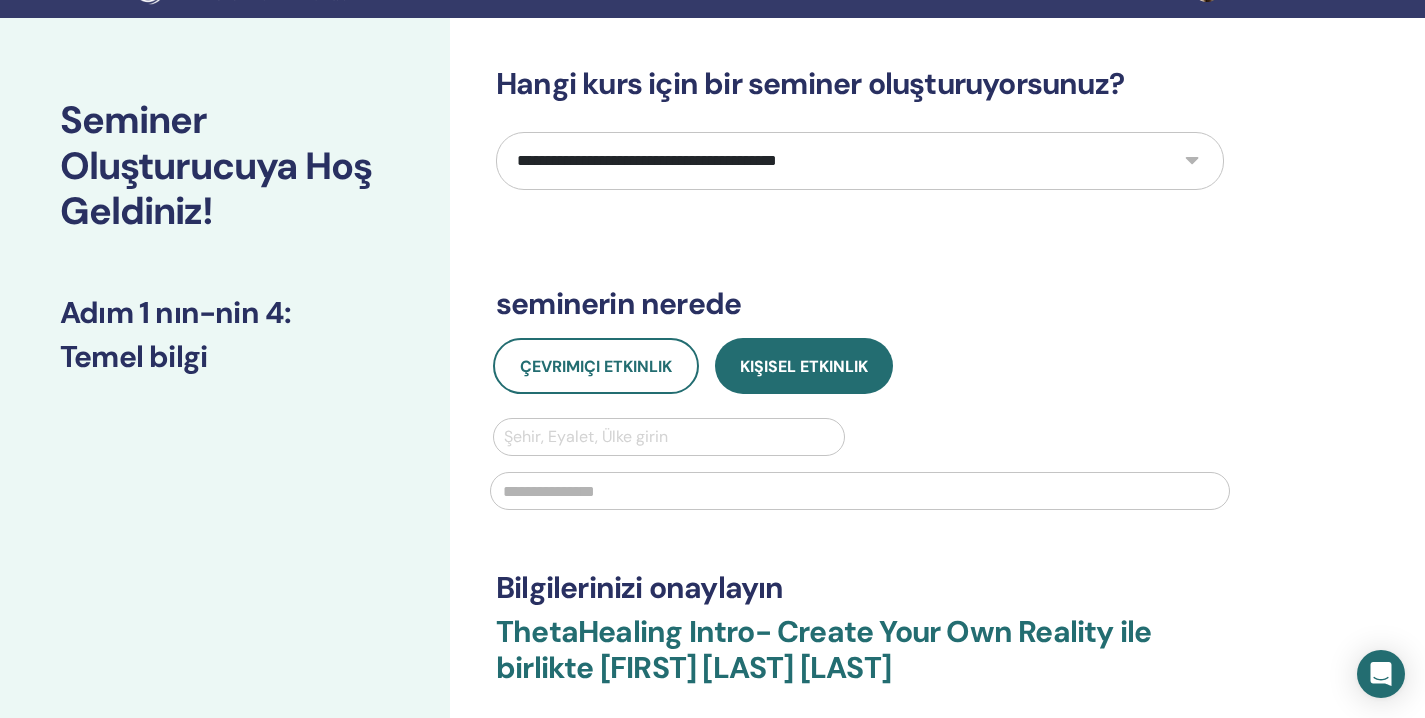 scroll, scrollTop: 51, scrollLeft: 0, axis: vertical 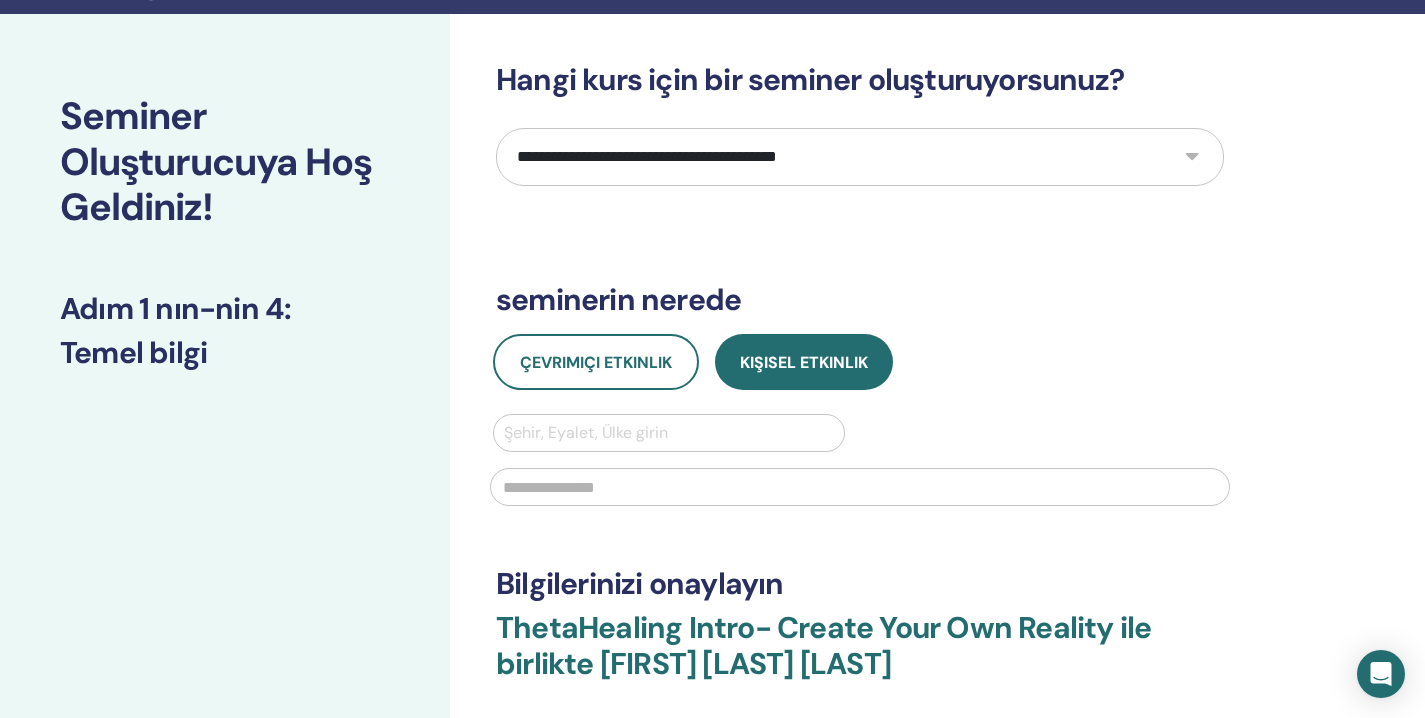 click on "**********" at bounding box center (860, 157) 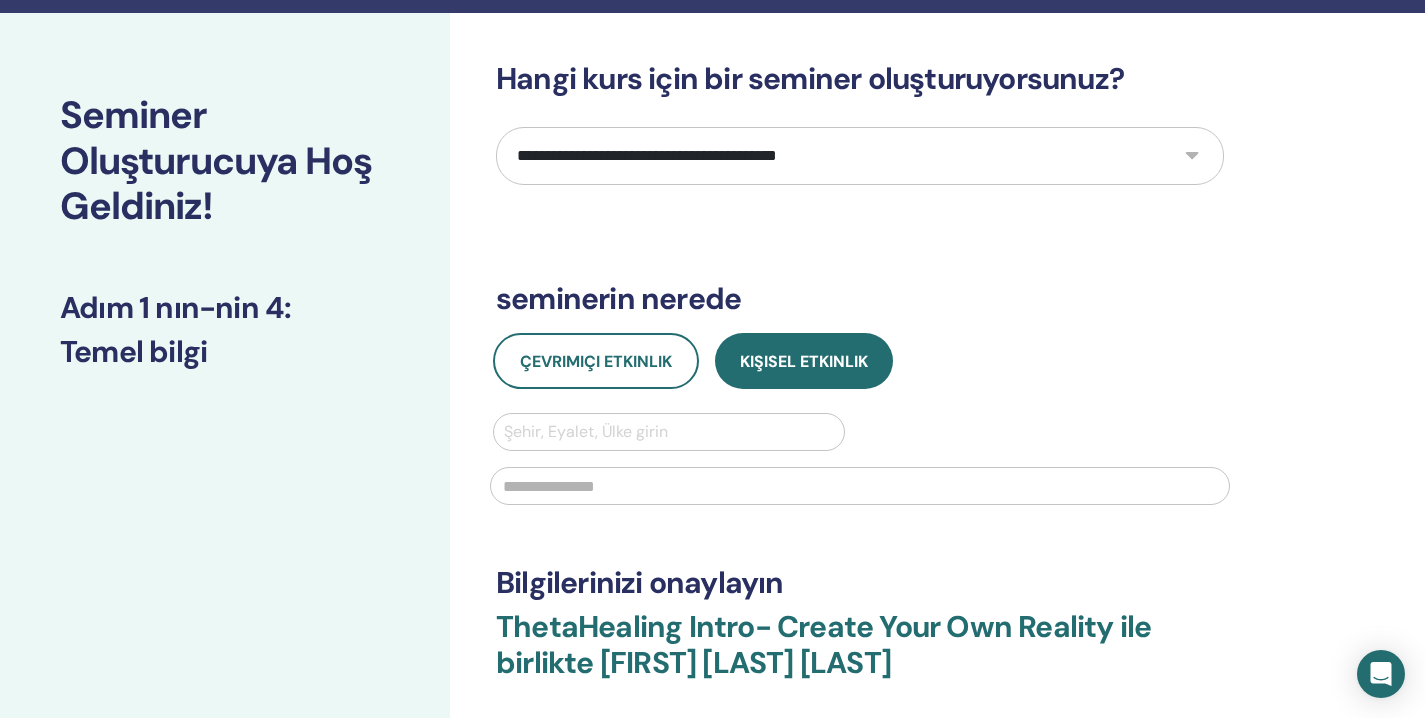 select on "****" 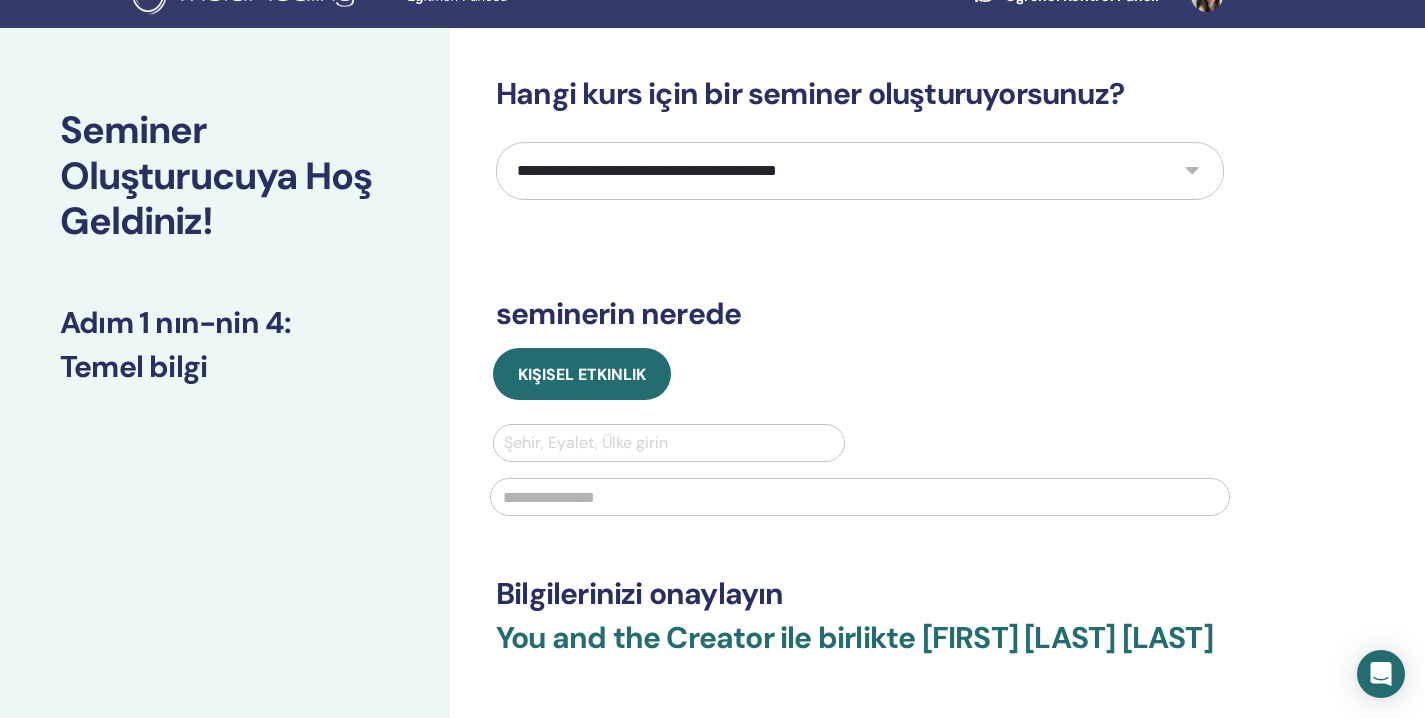 scroll, scrollTop: 73, scrollLeft: 0, axis: vertical 